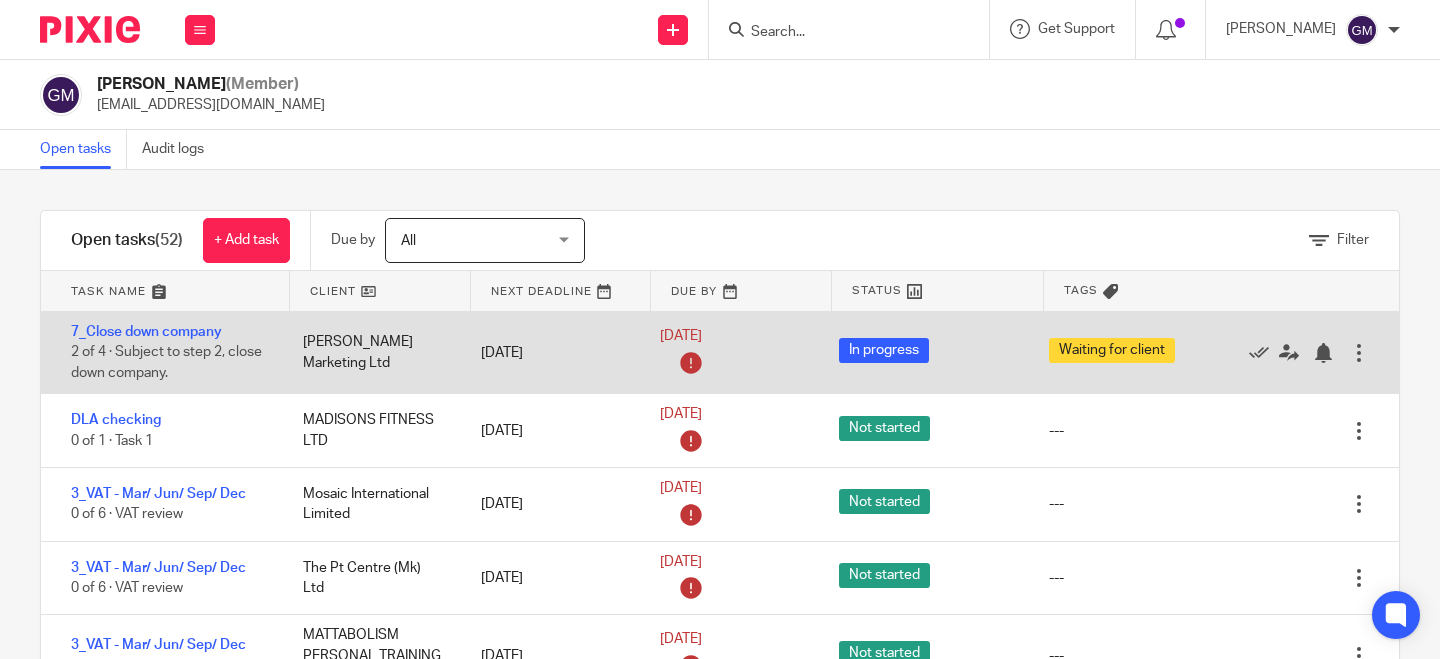 scroll, scrollTop: 0, scrollLeft: 0, axis: both 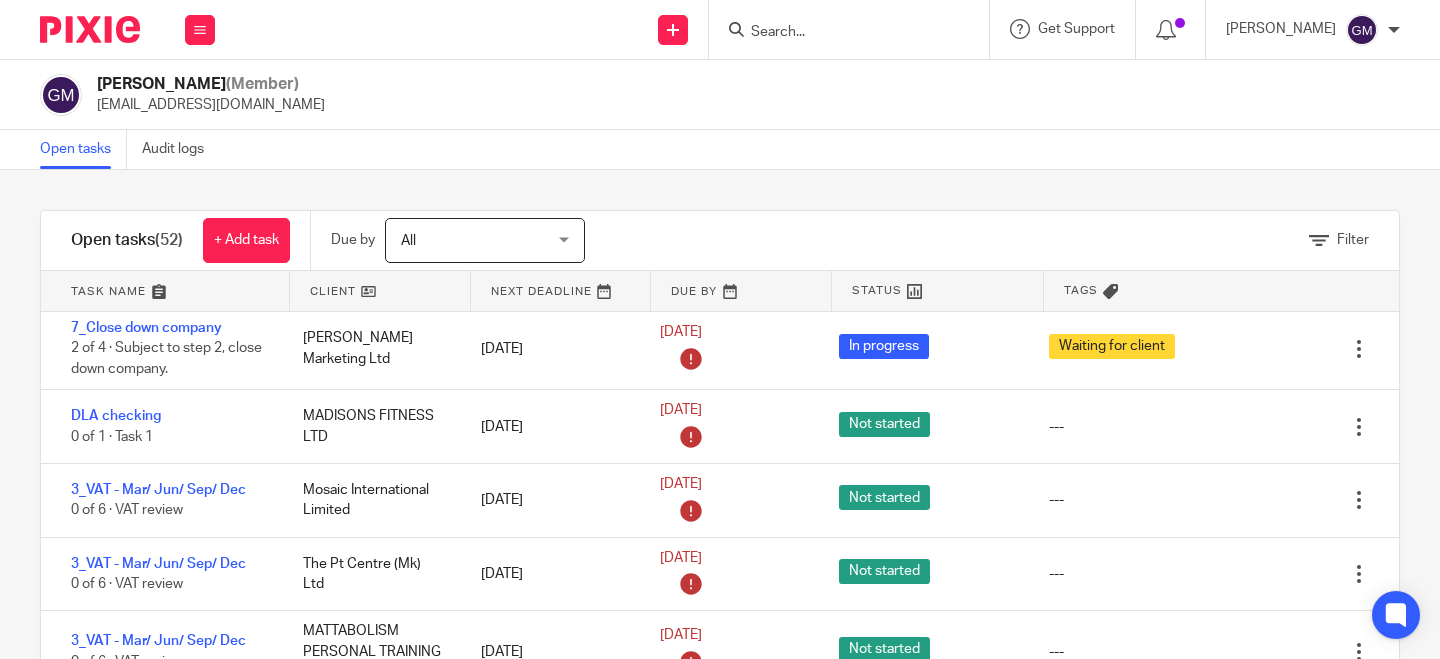 click at bounding box center (839, 33) 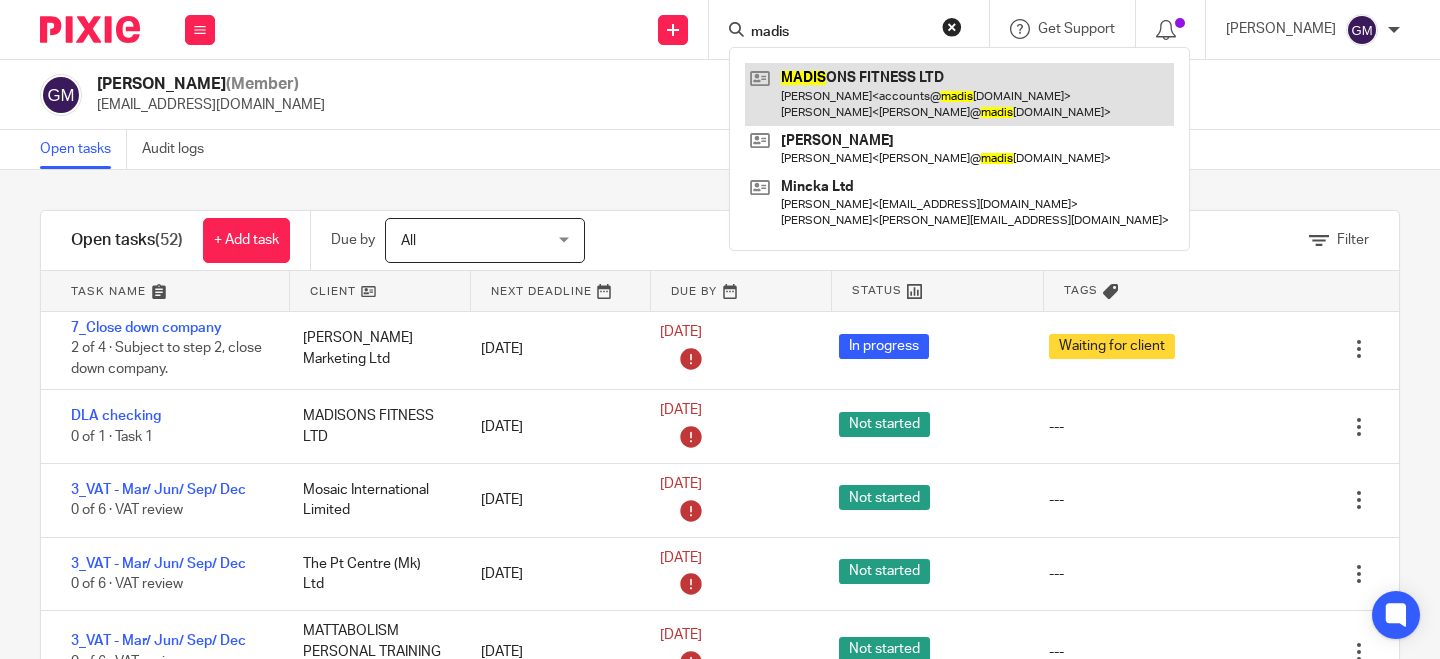 type on "madis" 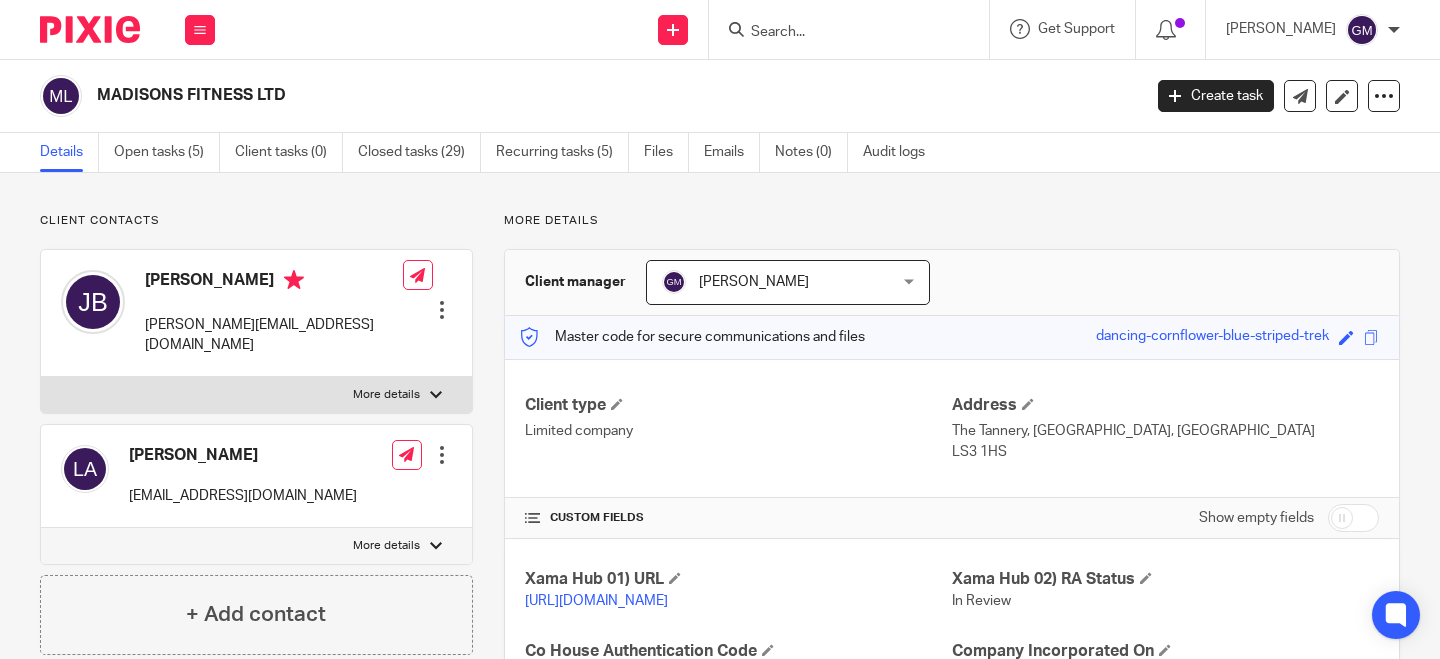 scroll, scrollTop: 0, scrollLeft: 0, axis: both 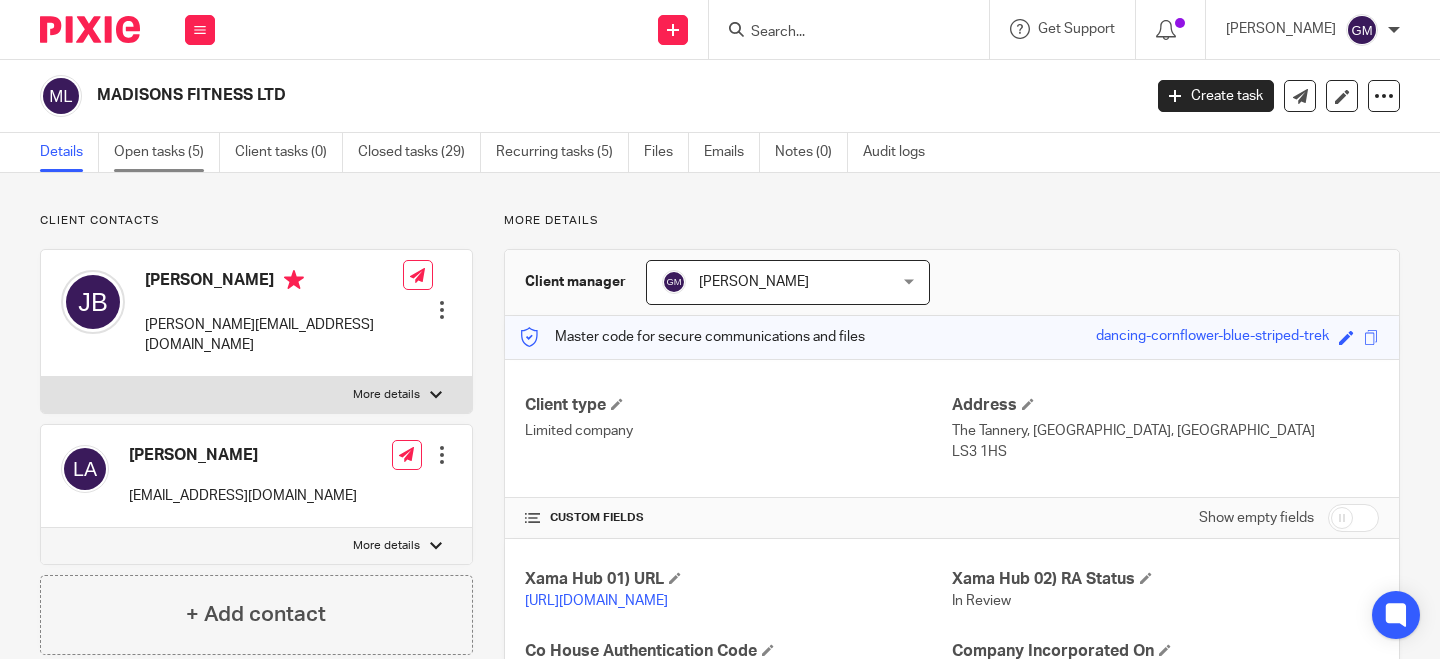 click on "Open tasks (5)" at bounding box center [167, 152] 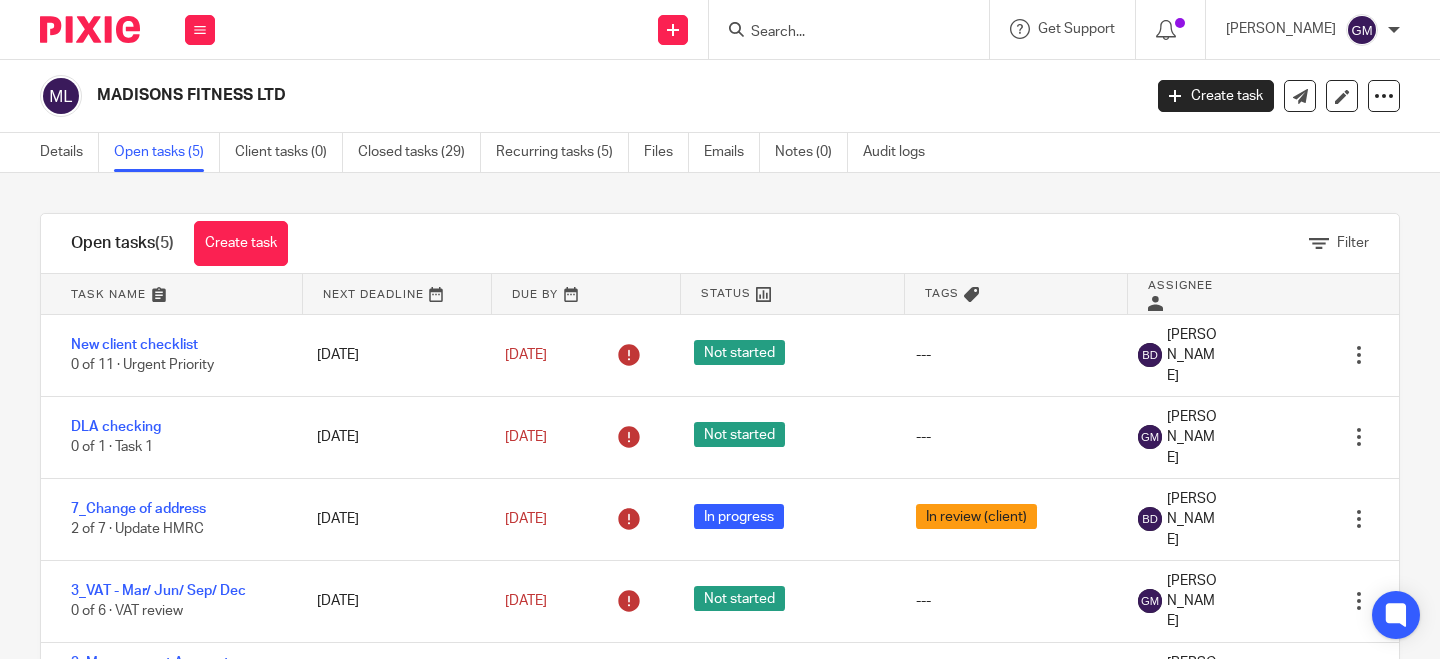 scroll, scrollTop: 0, scrollLeft: 0, axis: both 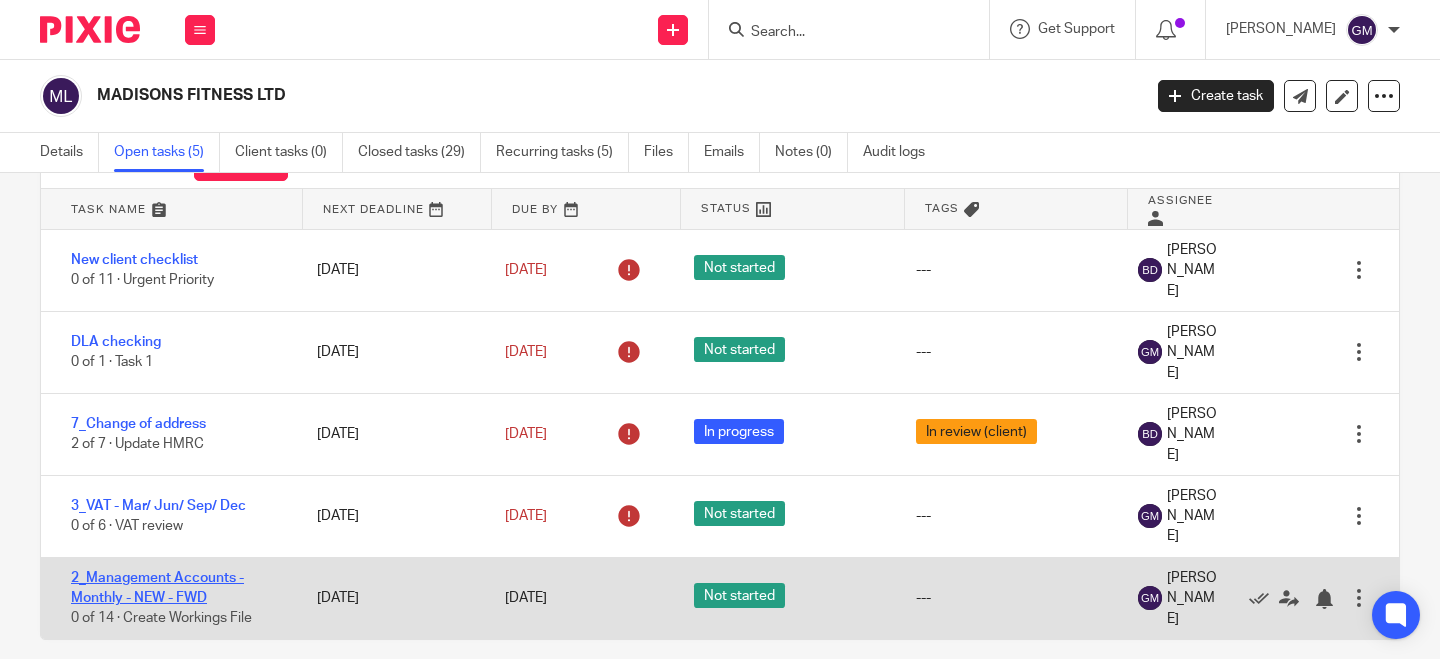 click on "2_Management Accounts - Monthly - NEW - FWD" at bounding box center [157, 588] 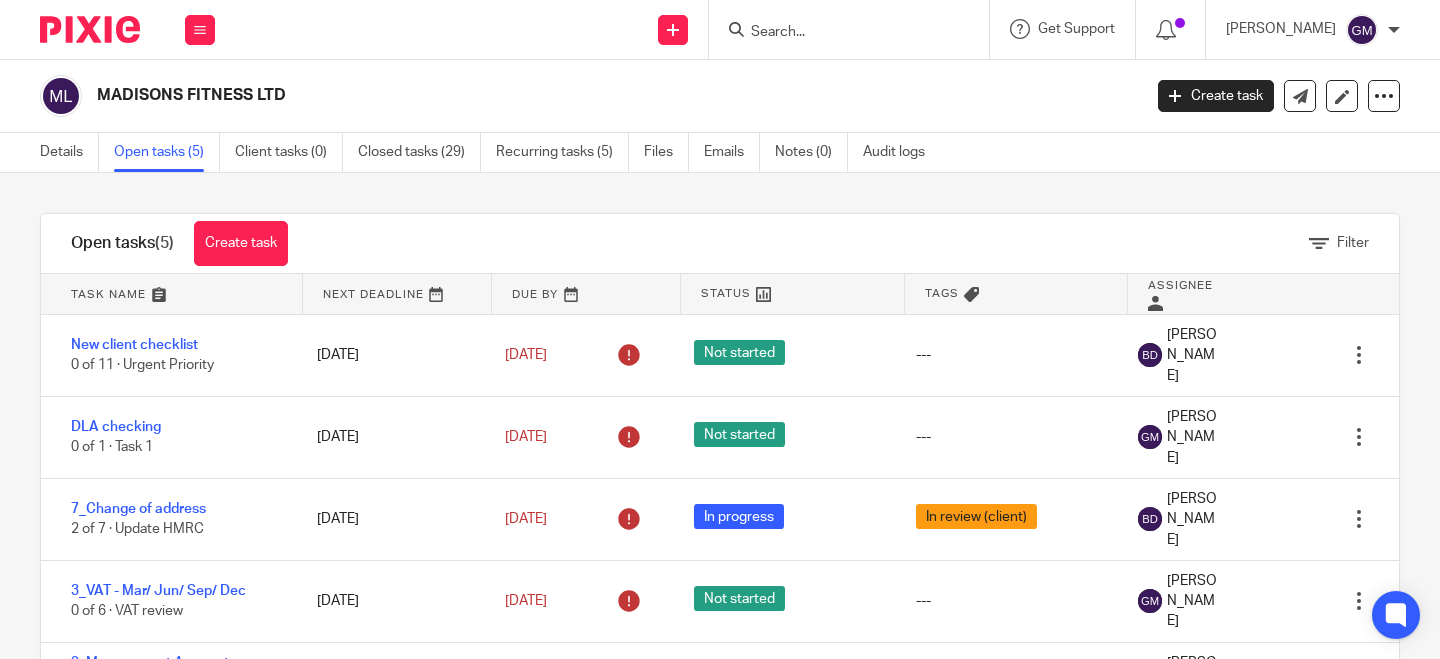 scroll, scrollTop: 0, scrollLeft: 0, axis: both 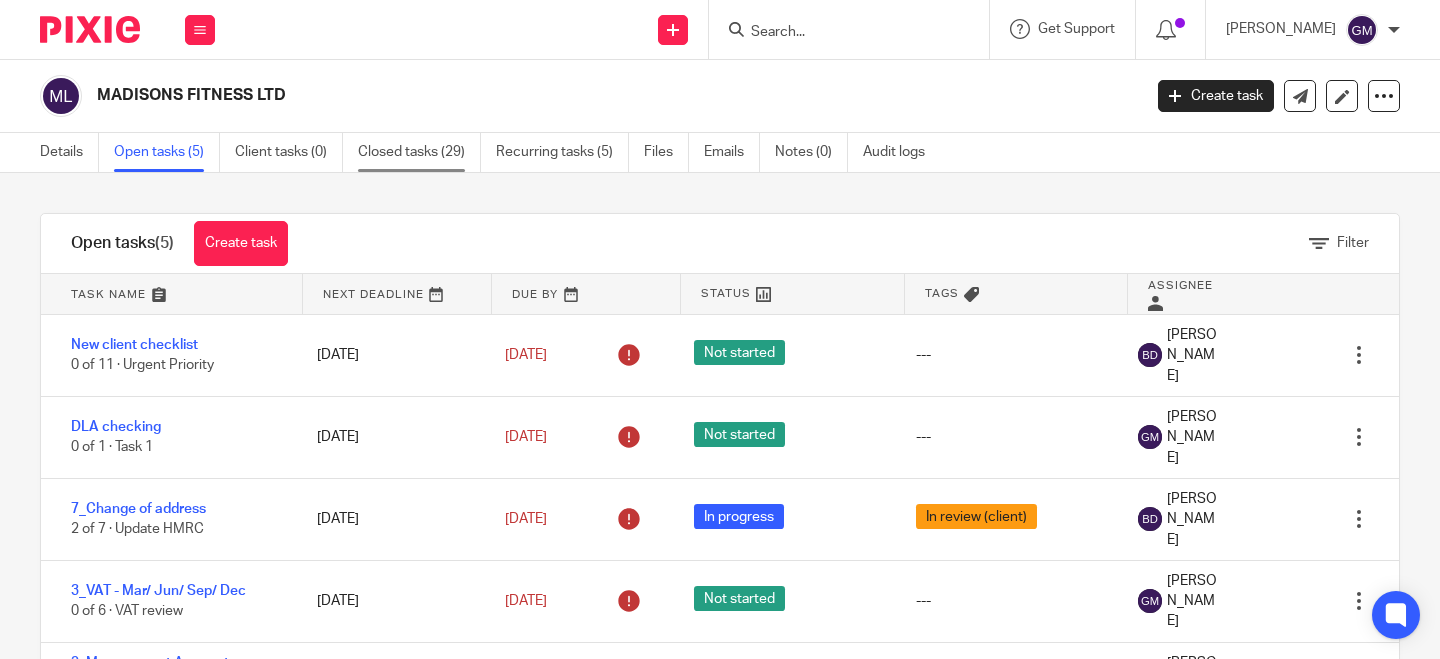 click on "Closed tasks (29)" at bounding box center [419, 152] 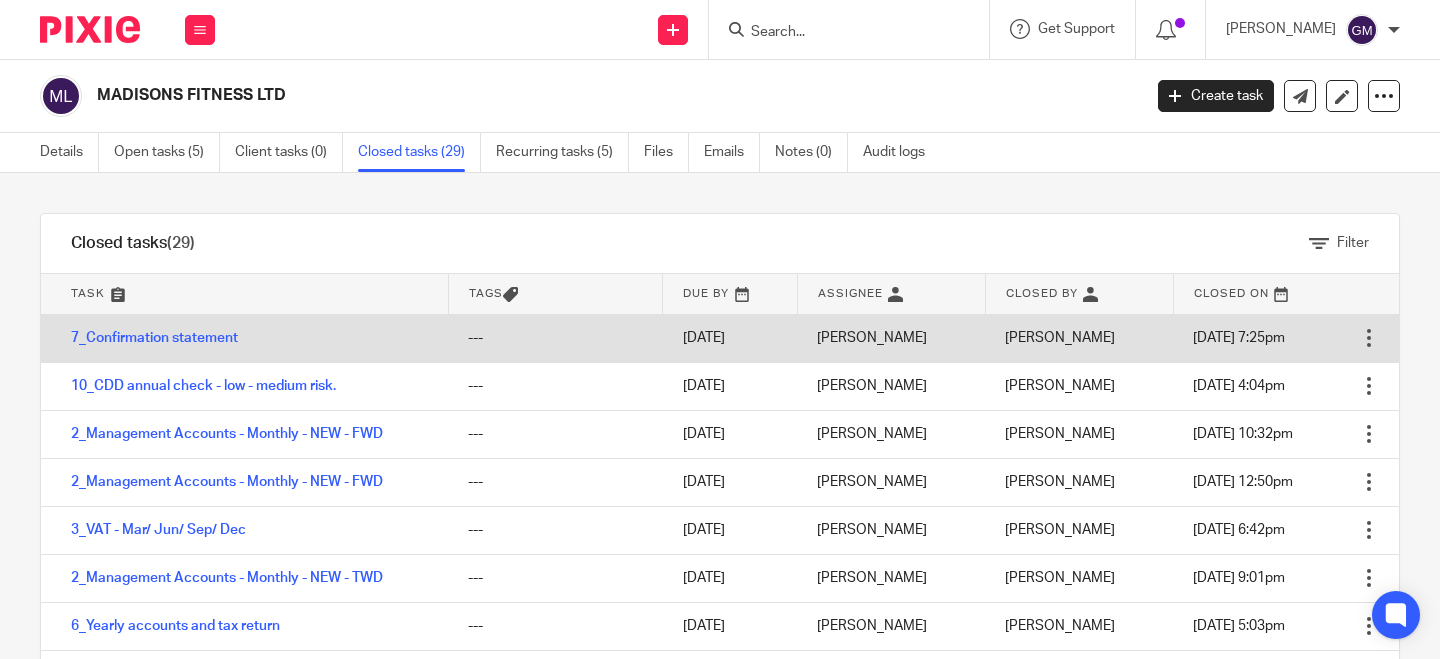 scroll, scrollTop: 0, scrollLeft: 0, axis: both 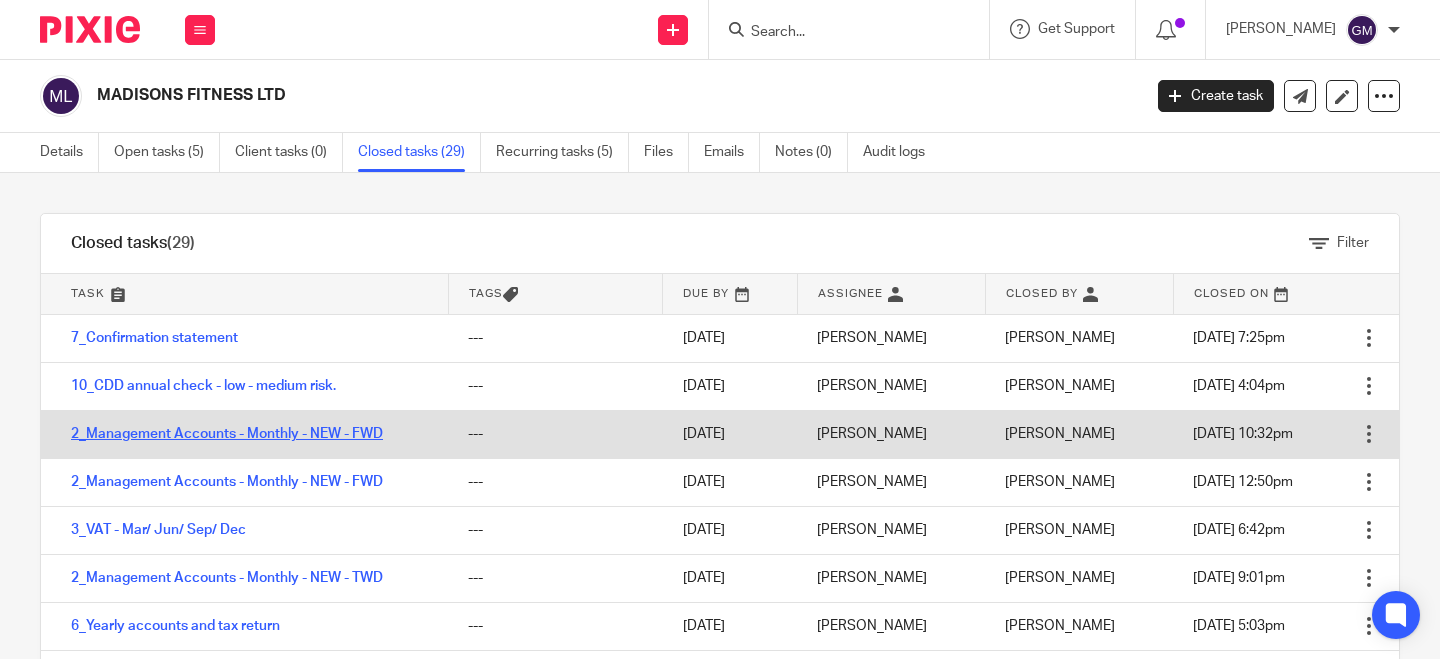 click on "2_Management Accounts - Monthly - NEW - FWD" at bounding box center [227, 434] 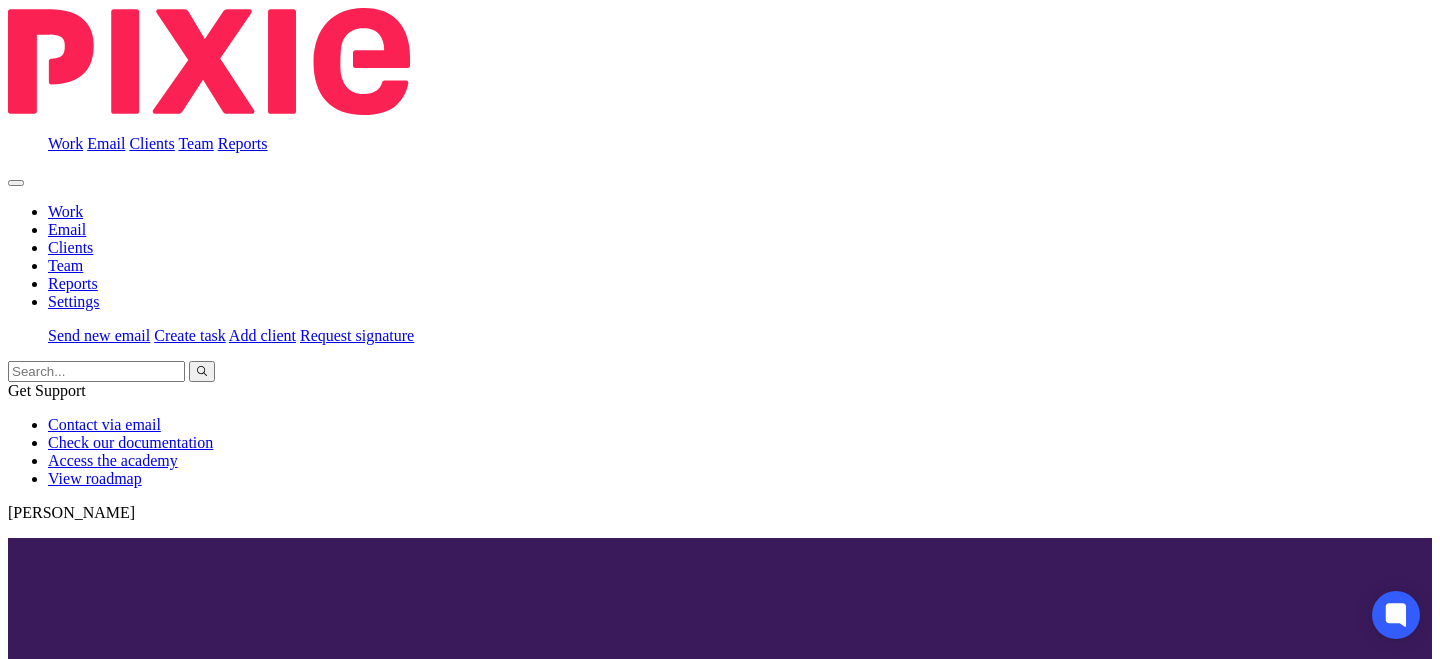 scroll, scrollTop: 0, scrollLeft: 0, axis: both 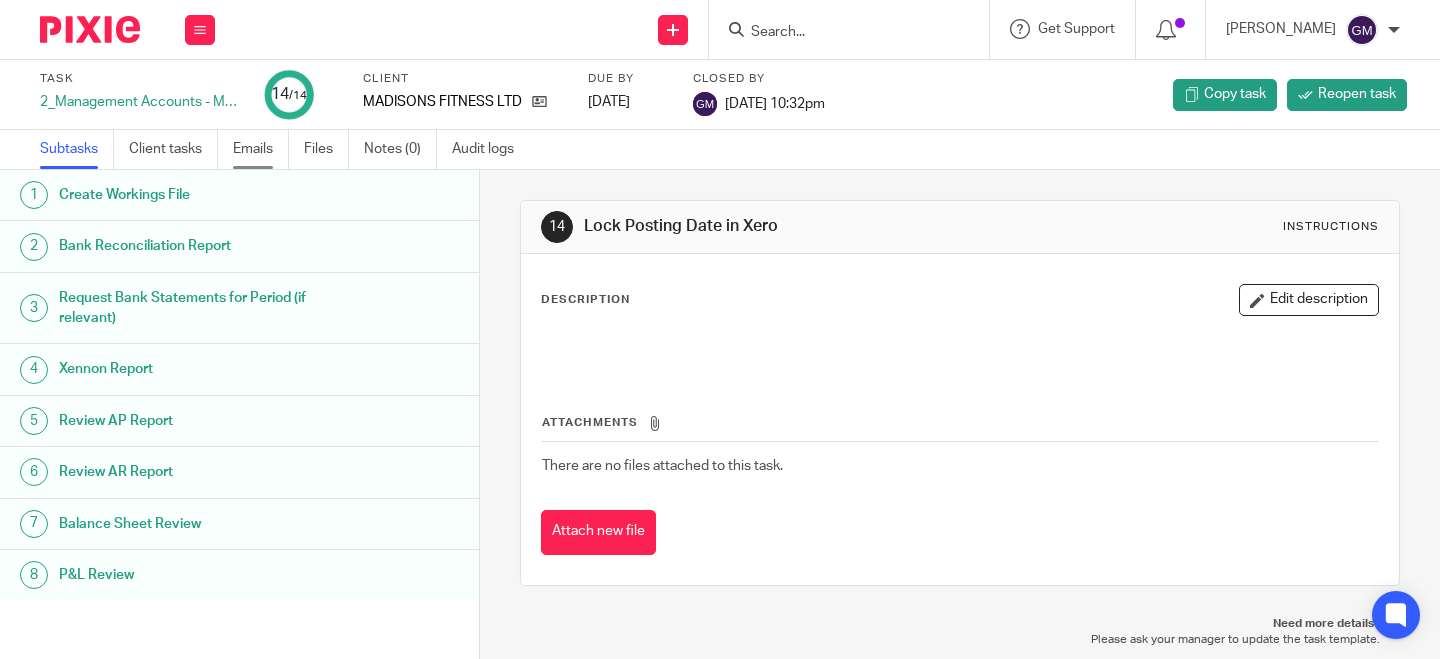 click on "Emails" at bounding box center (261, 149) 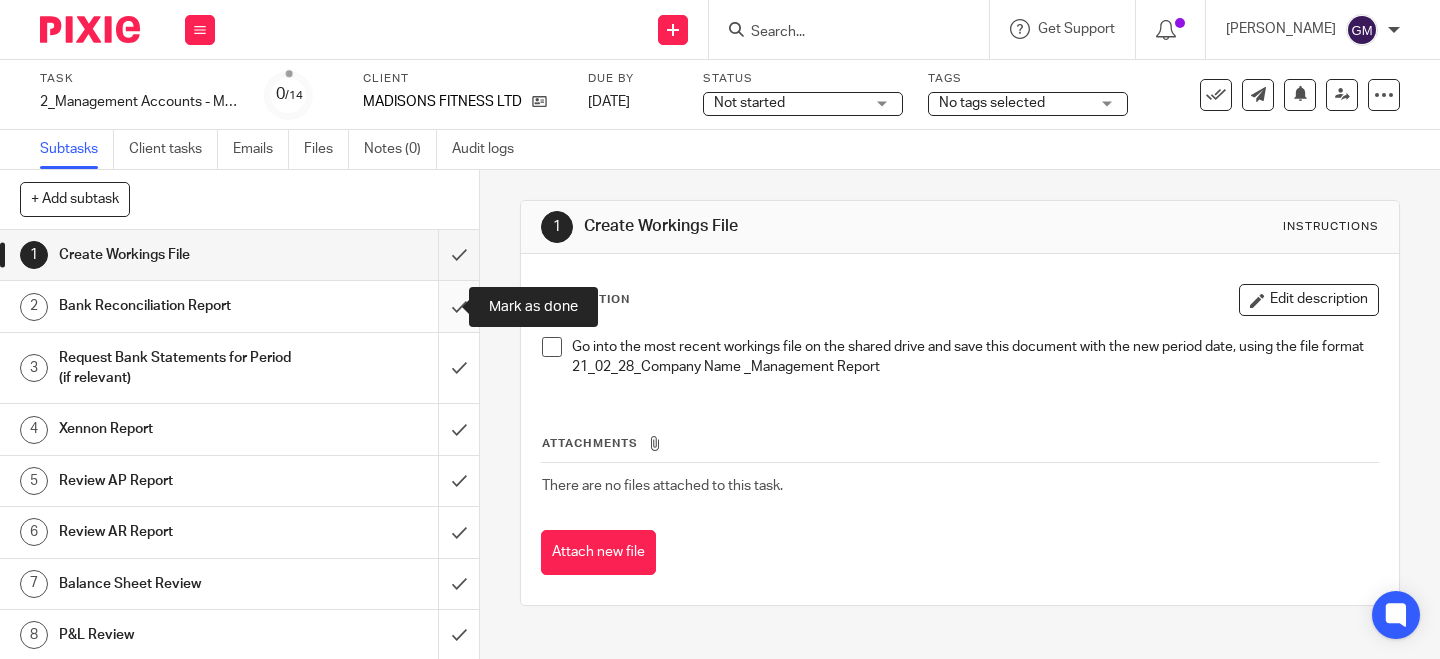 scroll, scrollTop: 0, scrollLeft: 0, axis: both 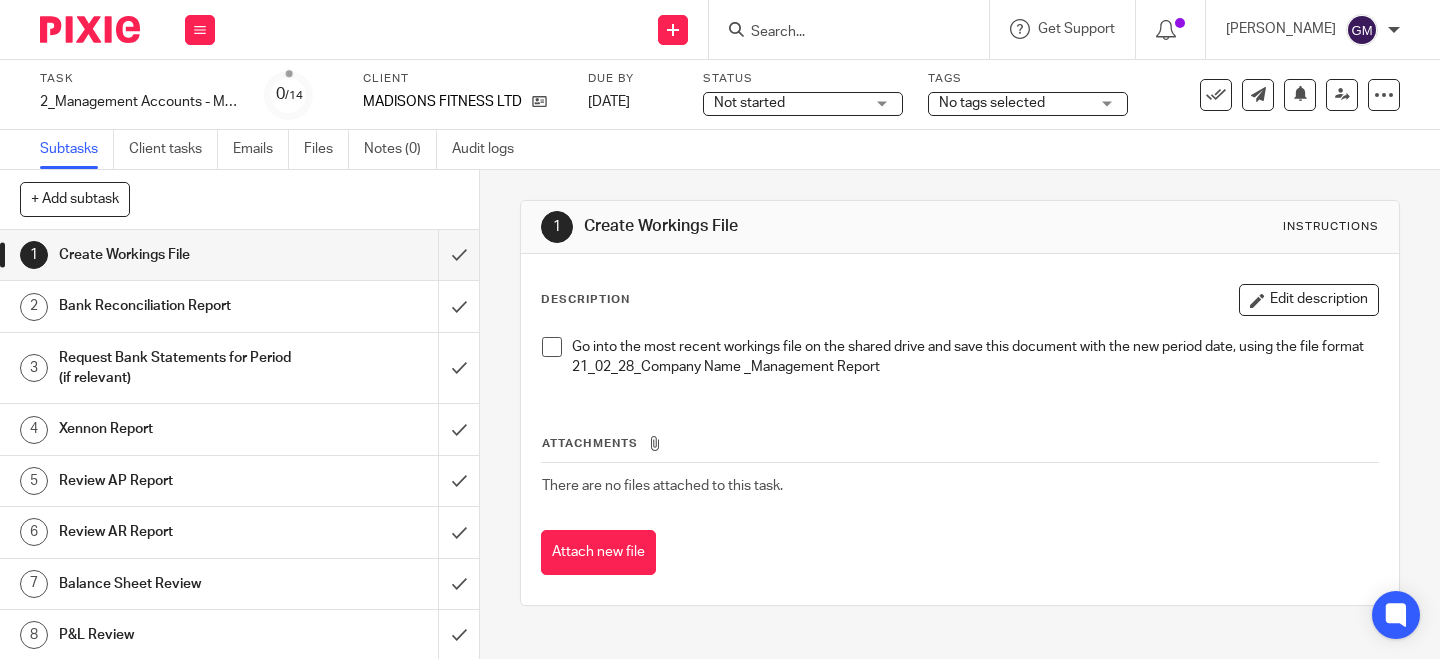 drag, startPoint x: 541, startPoint y: 349, endPoint x: 516, endPoint y: 328, distance: 32.649654 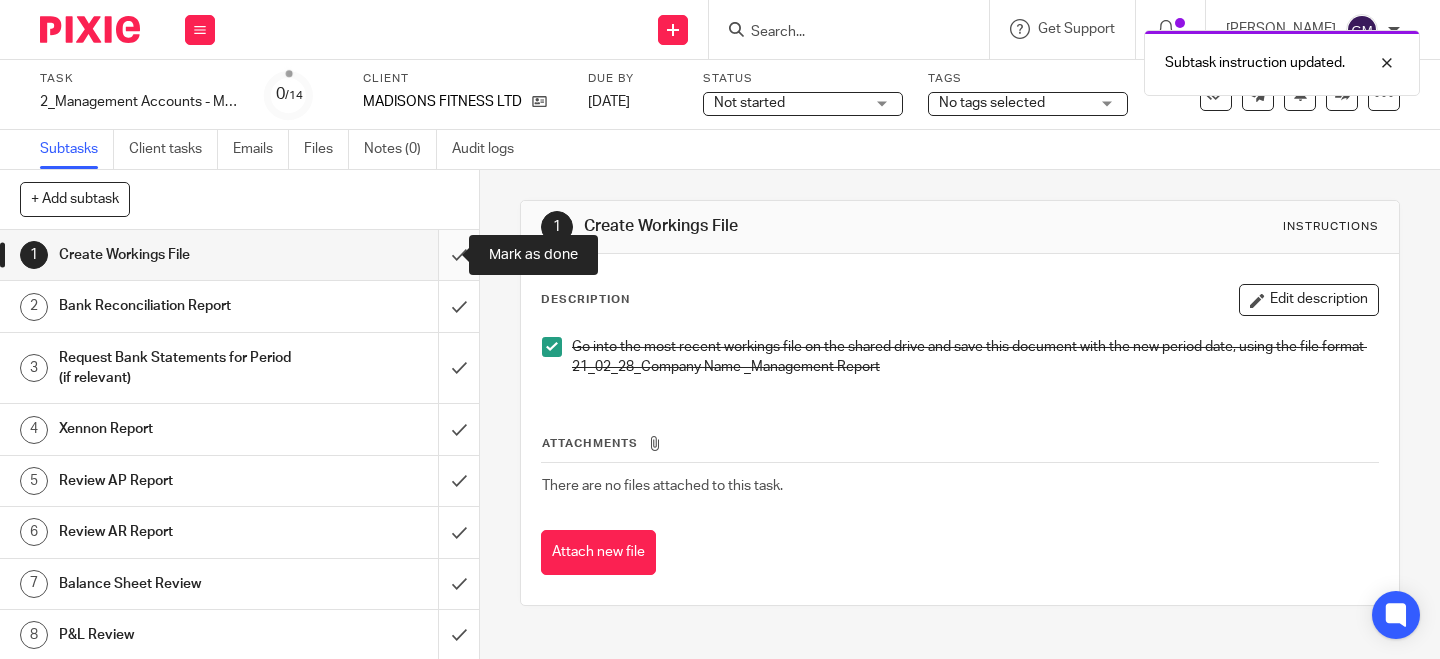 click at bounding box center (239, 255) 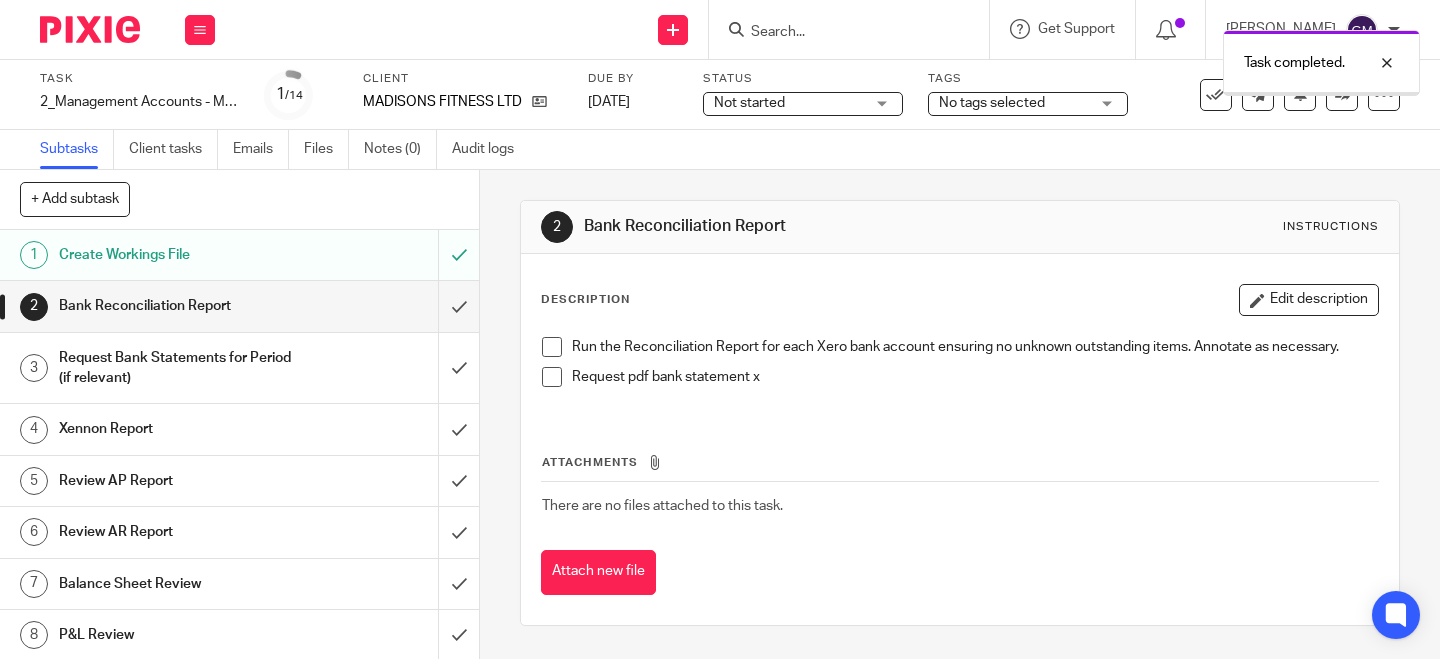 scroll, scrollTop: 0, scrollLeft: 0, axis: both 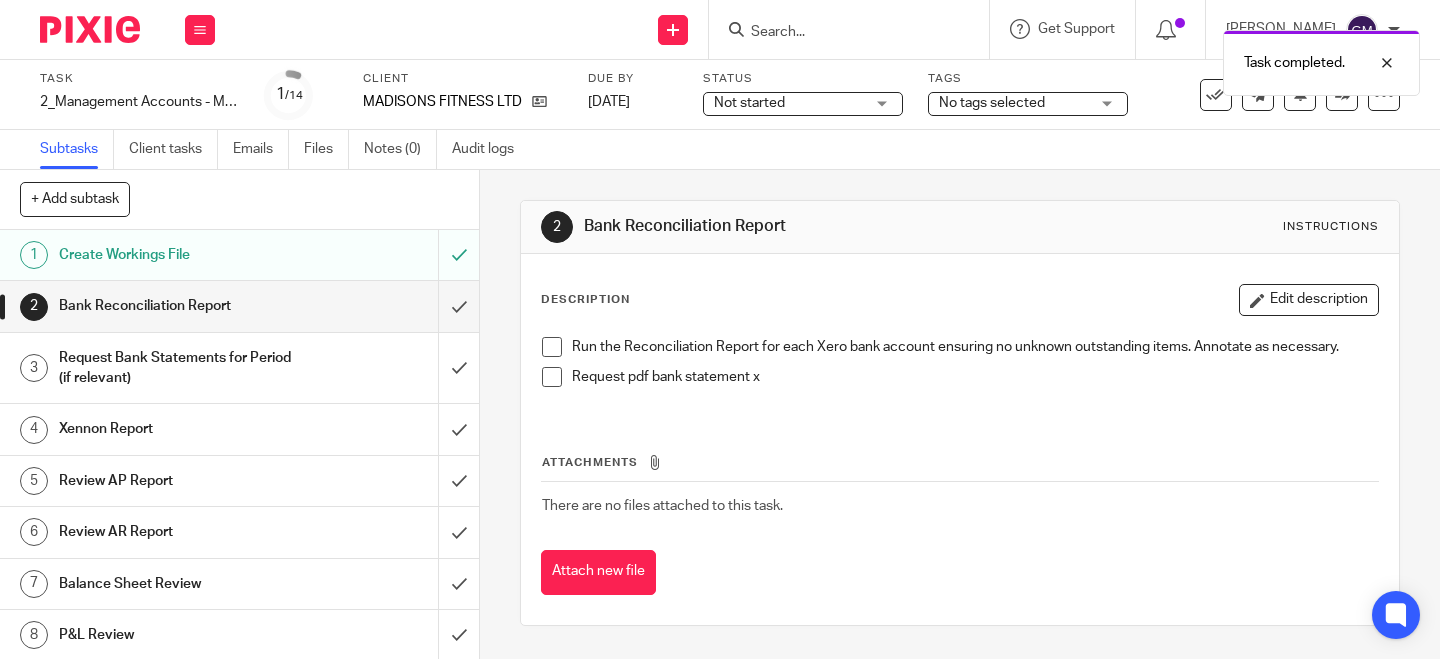 click at bounding box center [552, 347] 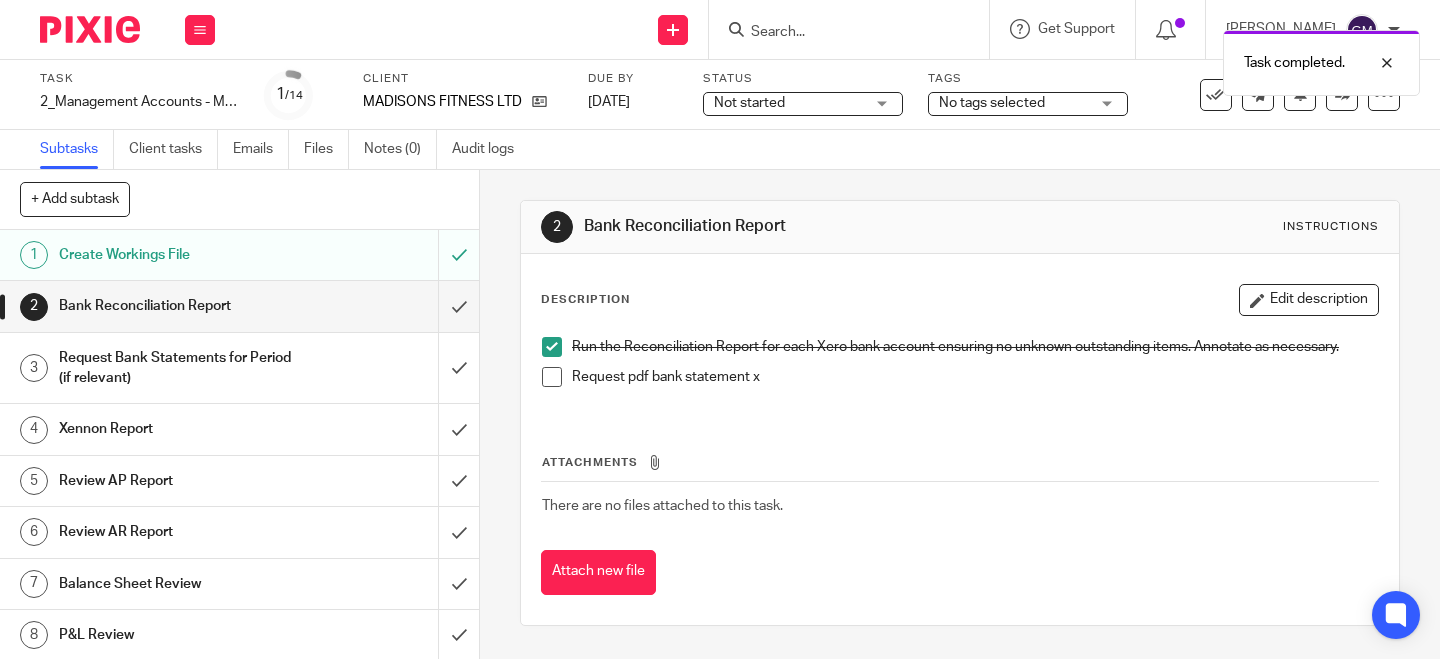 click at bounding box center (552, 377) 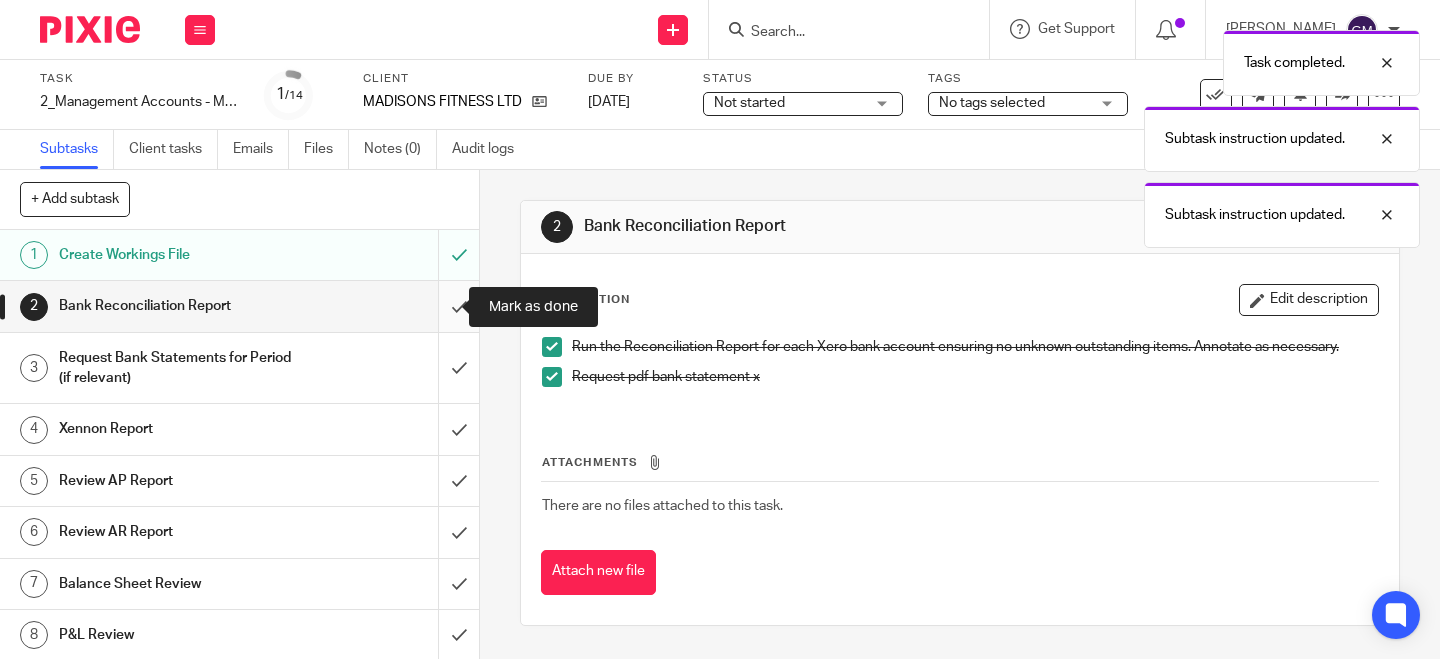 click at bounding box center [239, 306] 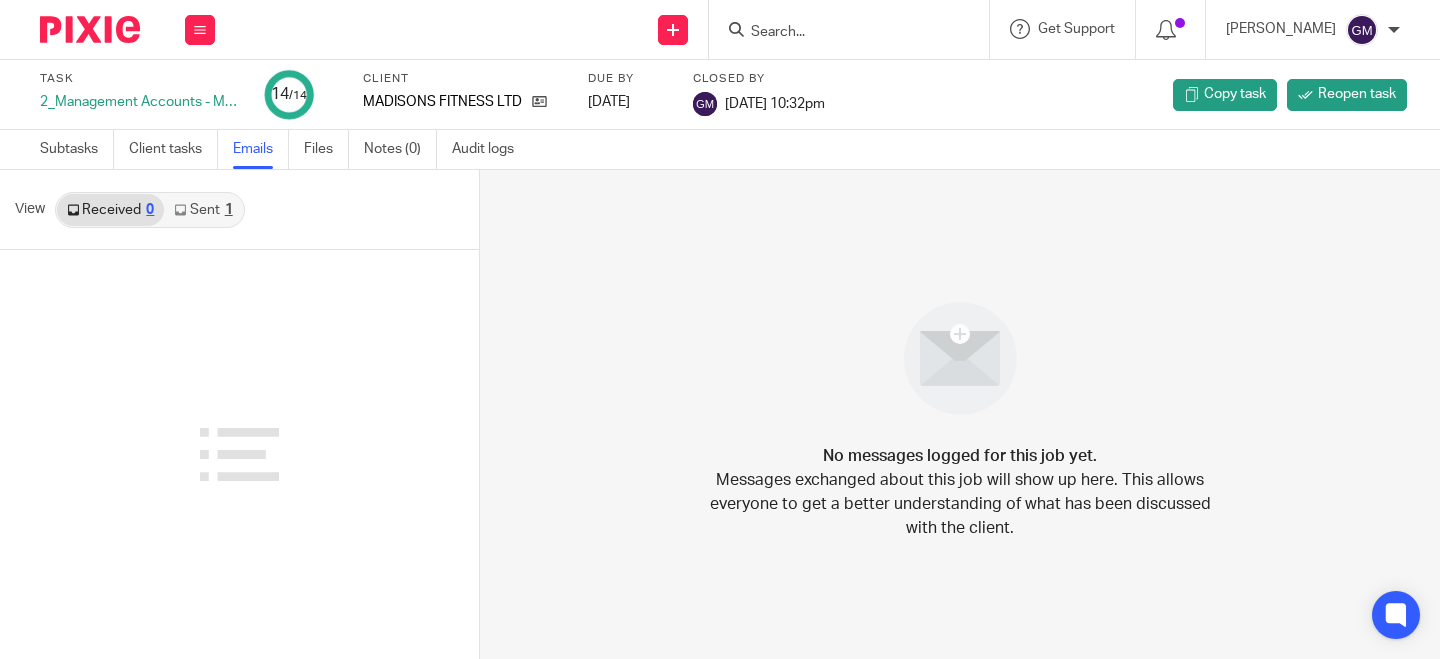scroll, scrollTop: 0, scrollLeft: 0, axis: both 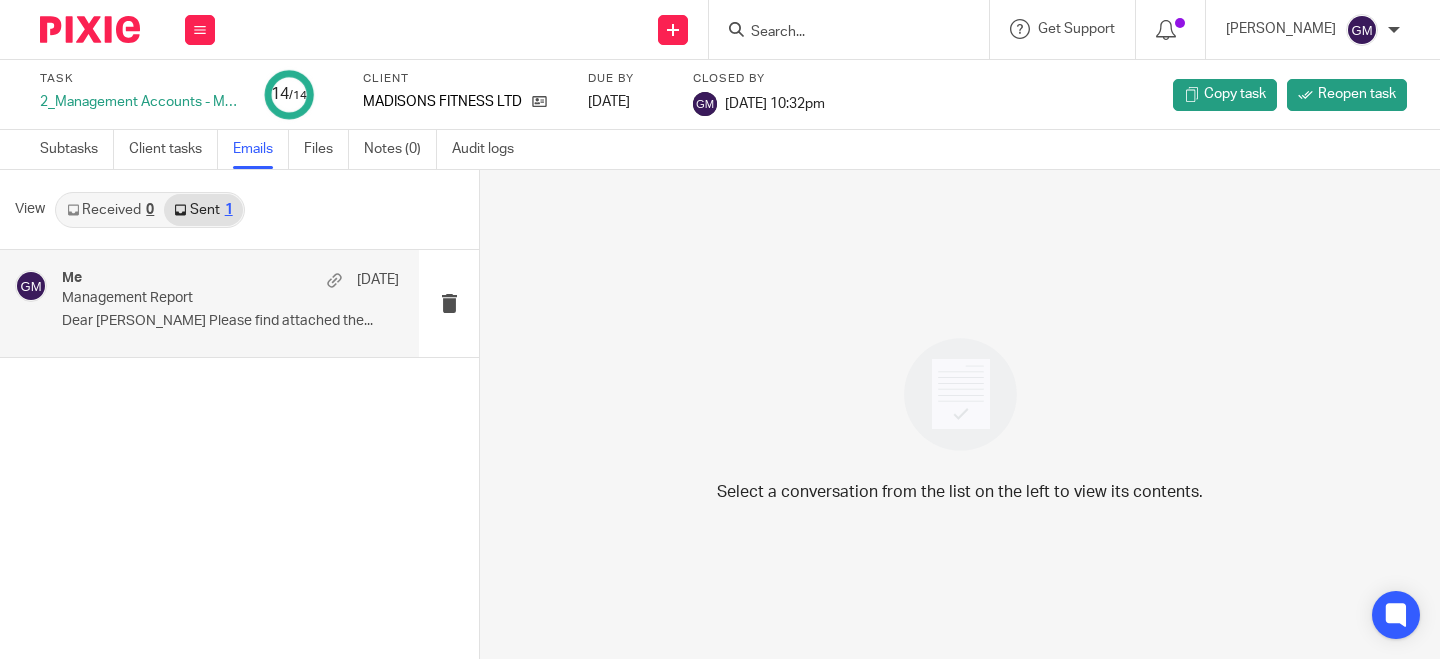 click on "Dear Jerome     Please find attached the..." at bounding box center [230, 321] 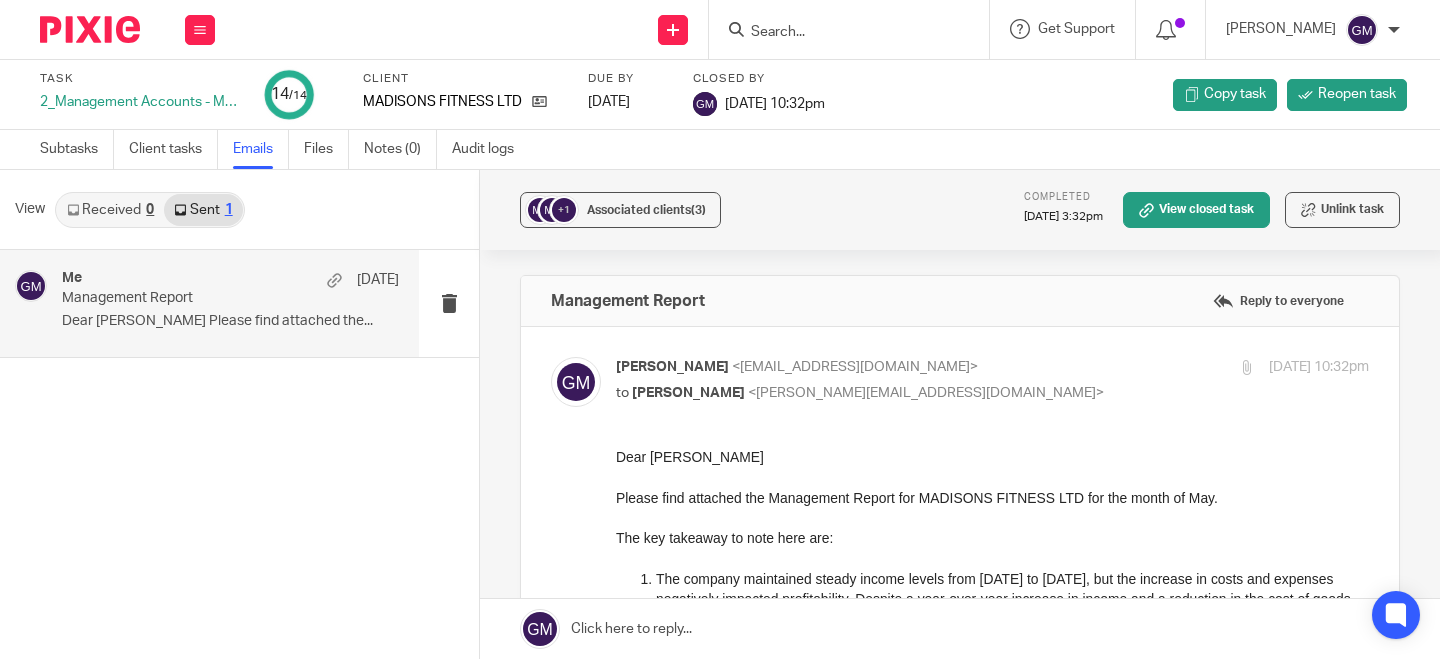 scroll, scrollTop: 0, scrollLeft: 0, axis: both 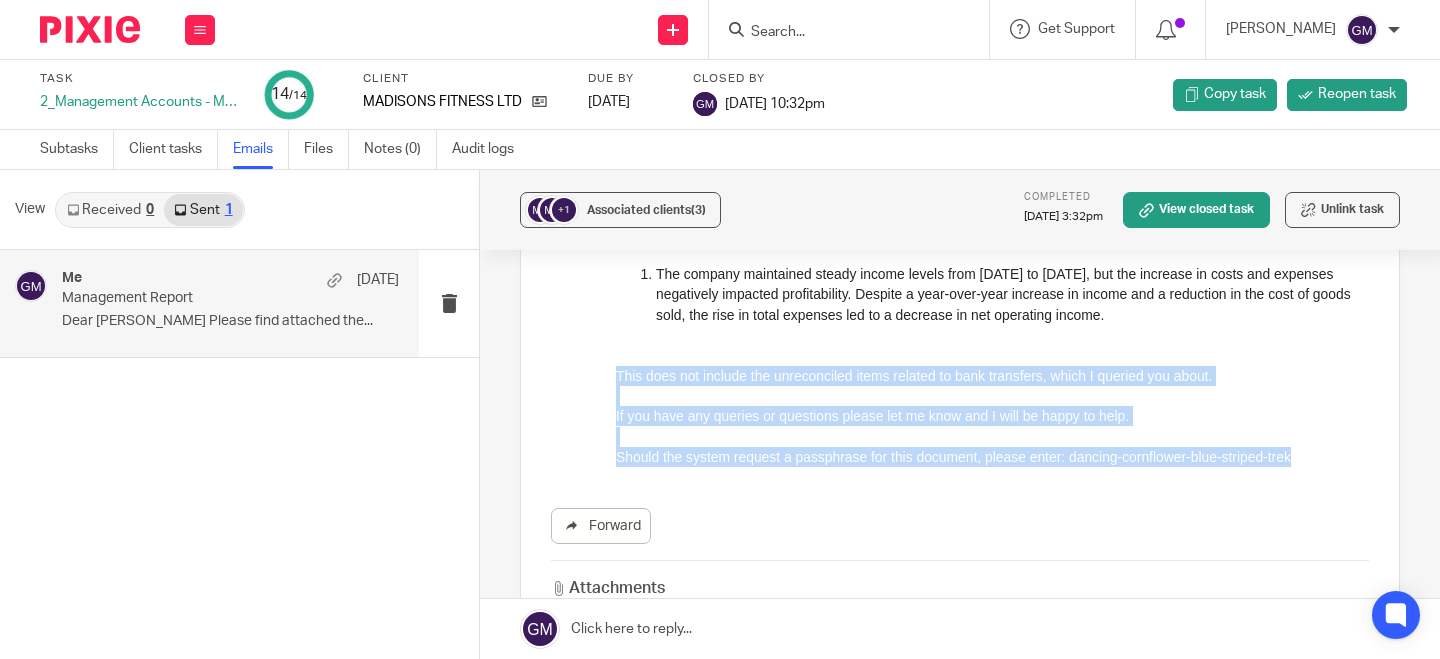 drag, startPoint x: 618, startPoint y: 382, endPoint x: 1330, endPoint y: 461, distance: 716.3693 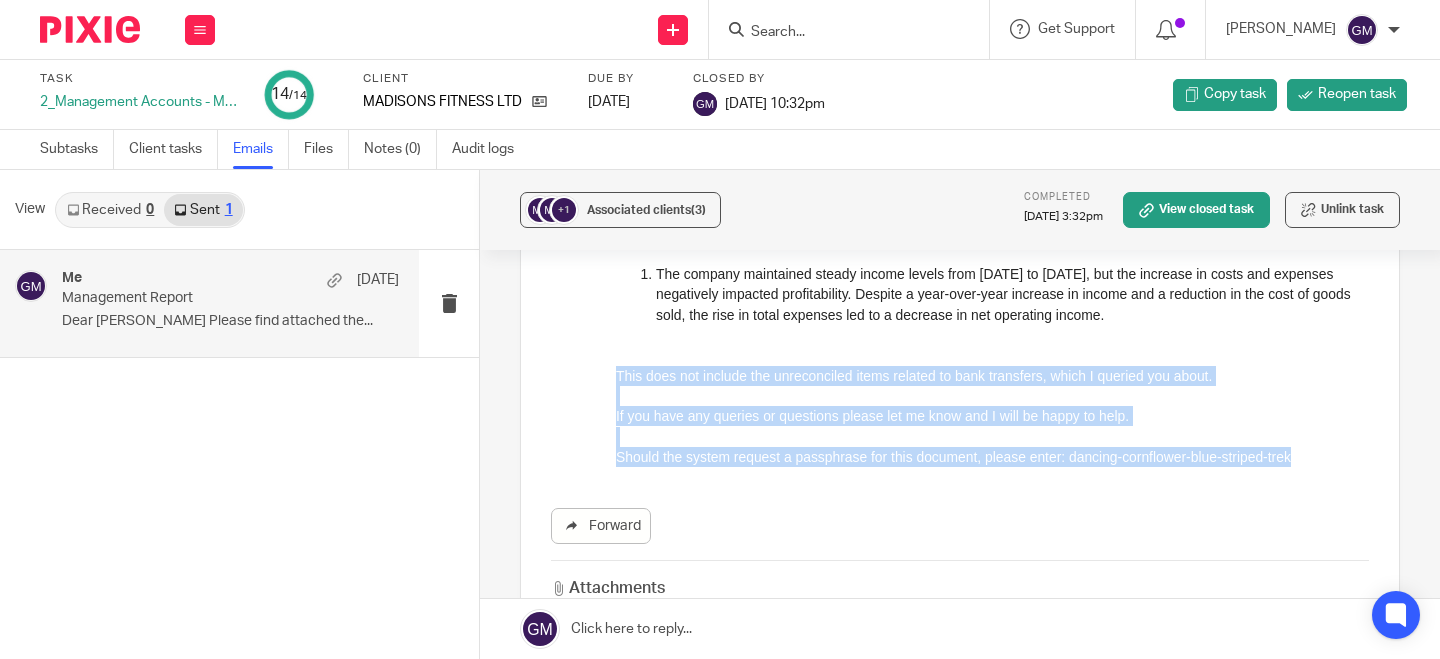 copy on "This does not include the unreconciled items related to bank transfers, which I queried you about. If you have any queries or questions please let me know and I will be happy to help. Should the system request a passphrase for this document, please enter: dancing-cornflower-blue-striped-trek" 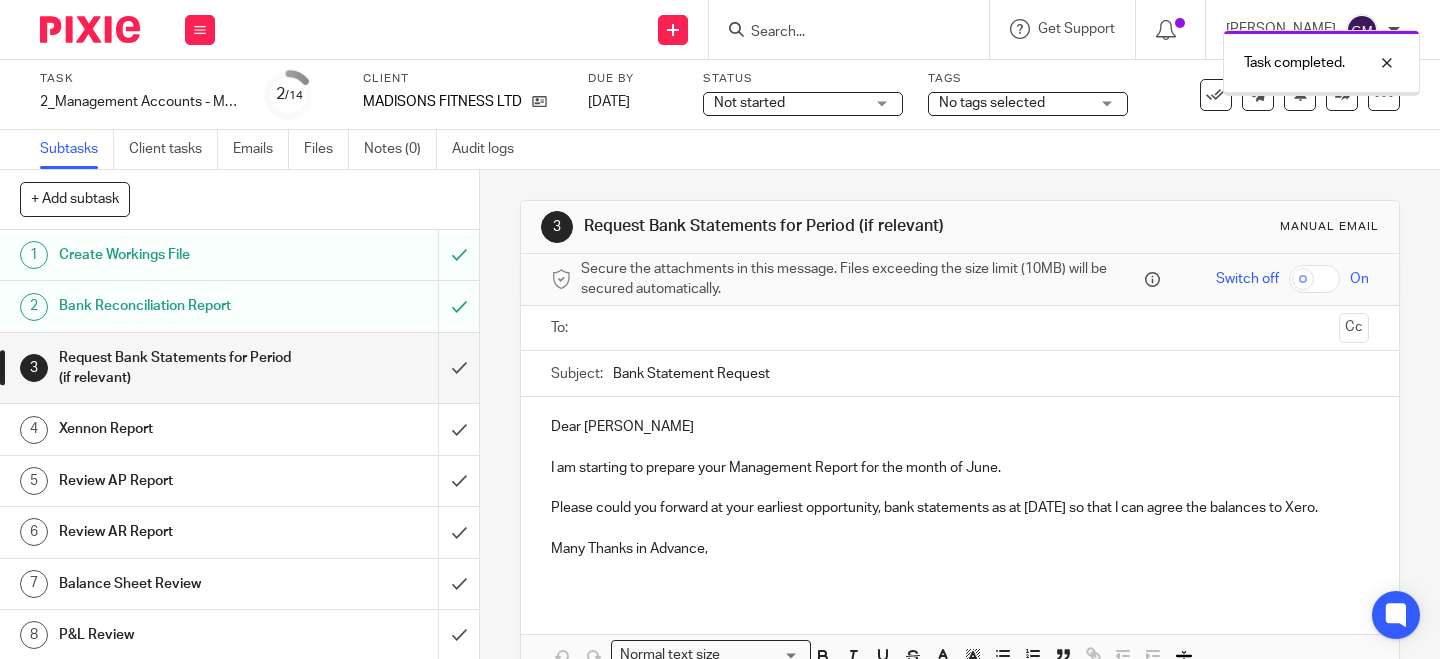 scroll, scrollTop: 0, scrollLeft: 0, axis: both 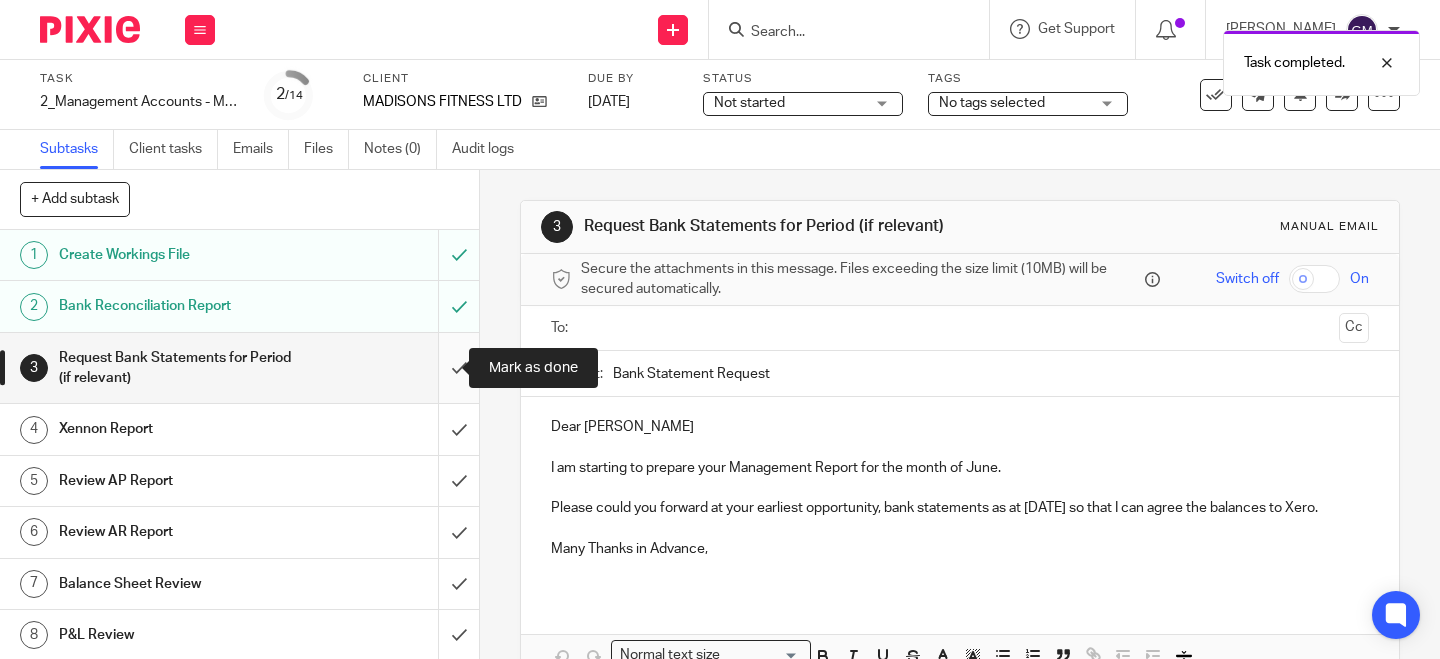 click at bounding box center [239, 368] 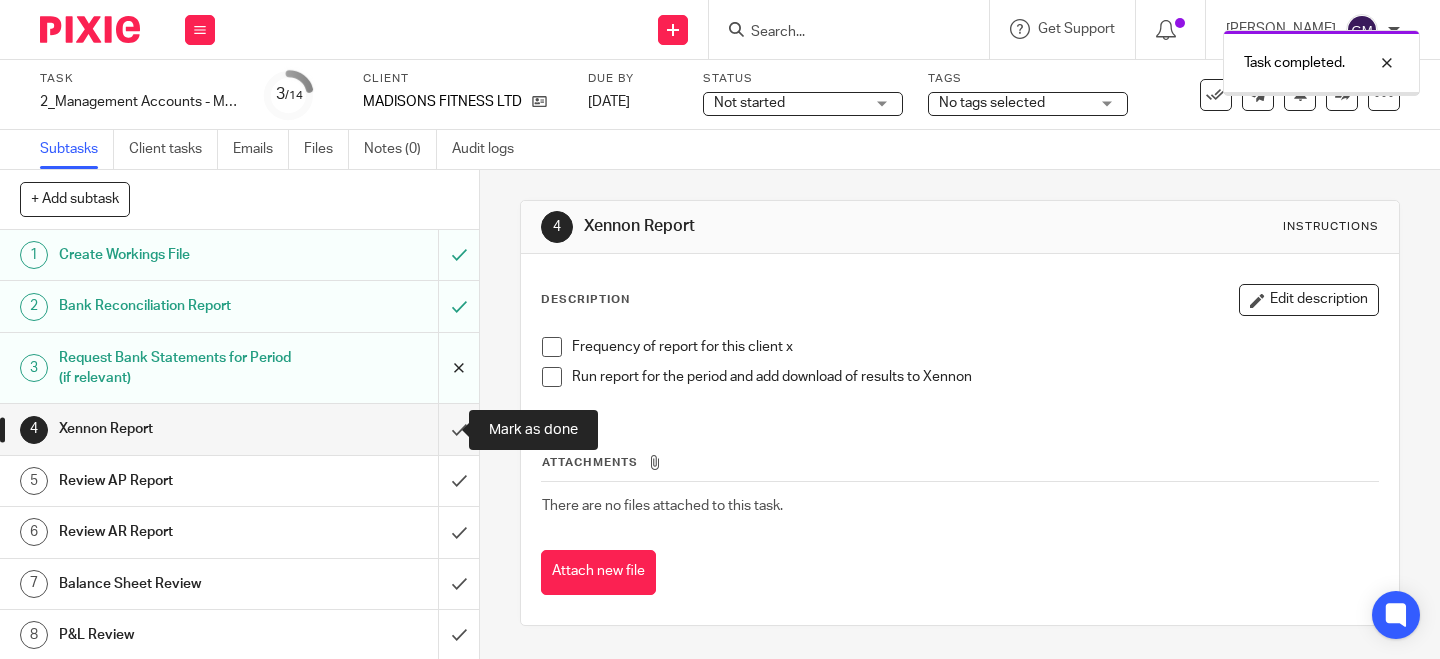 scroll, scrollTop: 0, scrollLeft: 0, axis: both 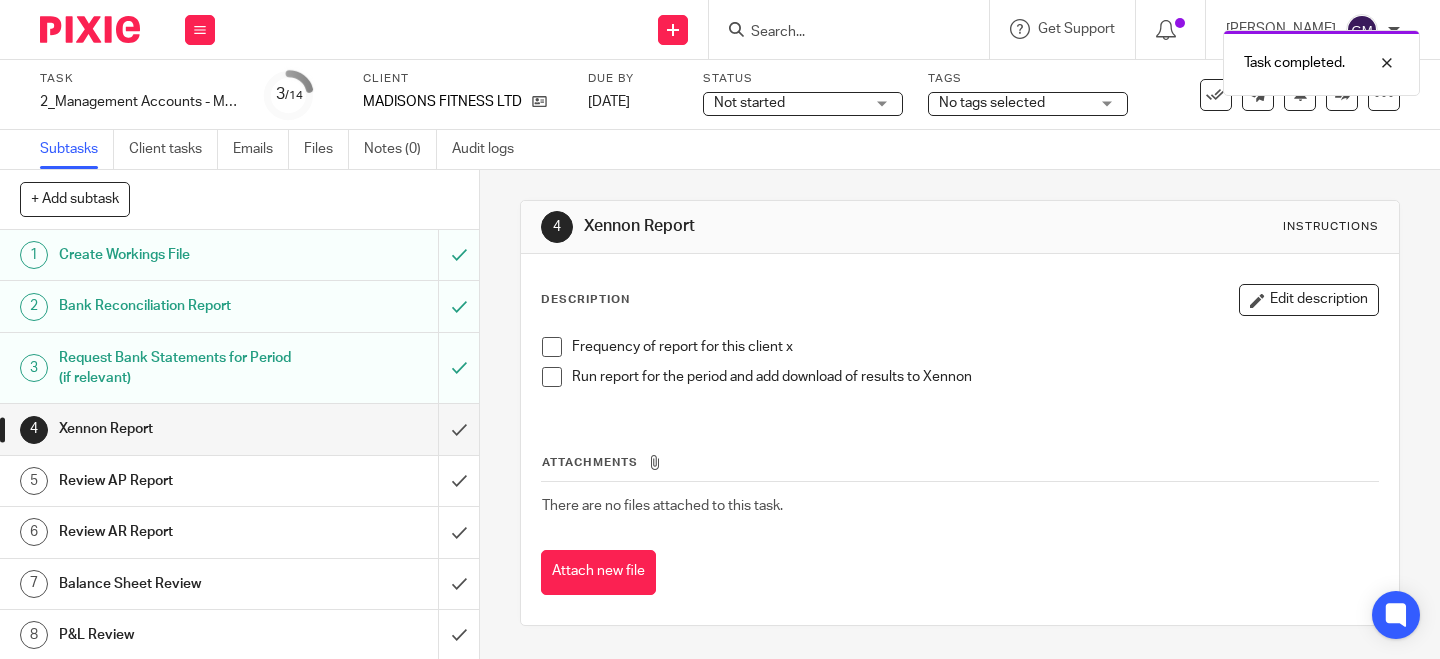 click at bounding box center [552, 347] 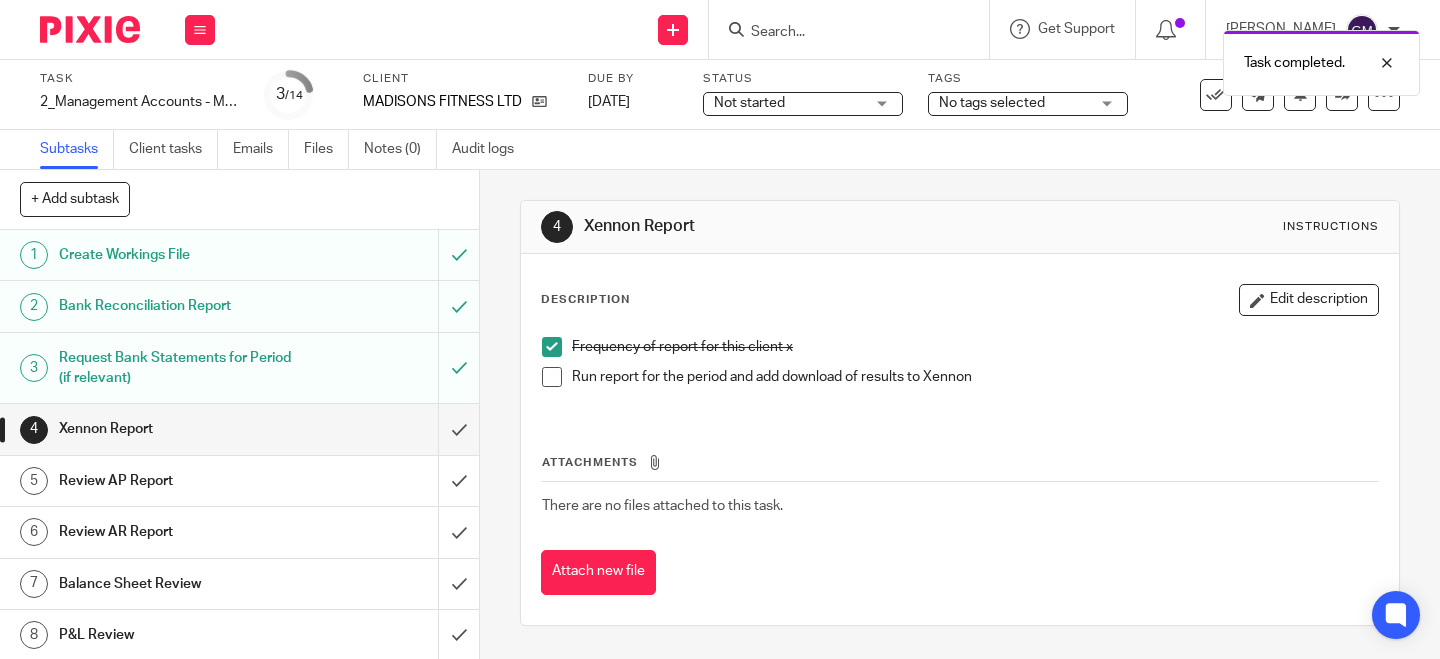click at bounding box center (552, 377) 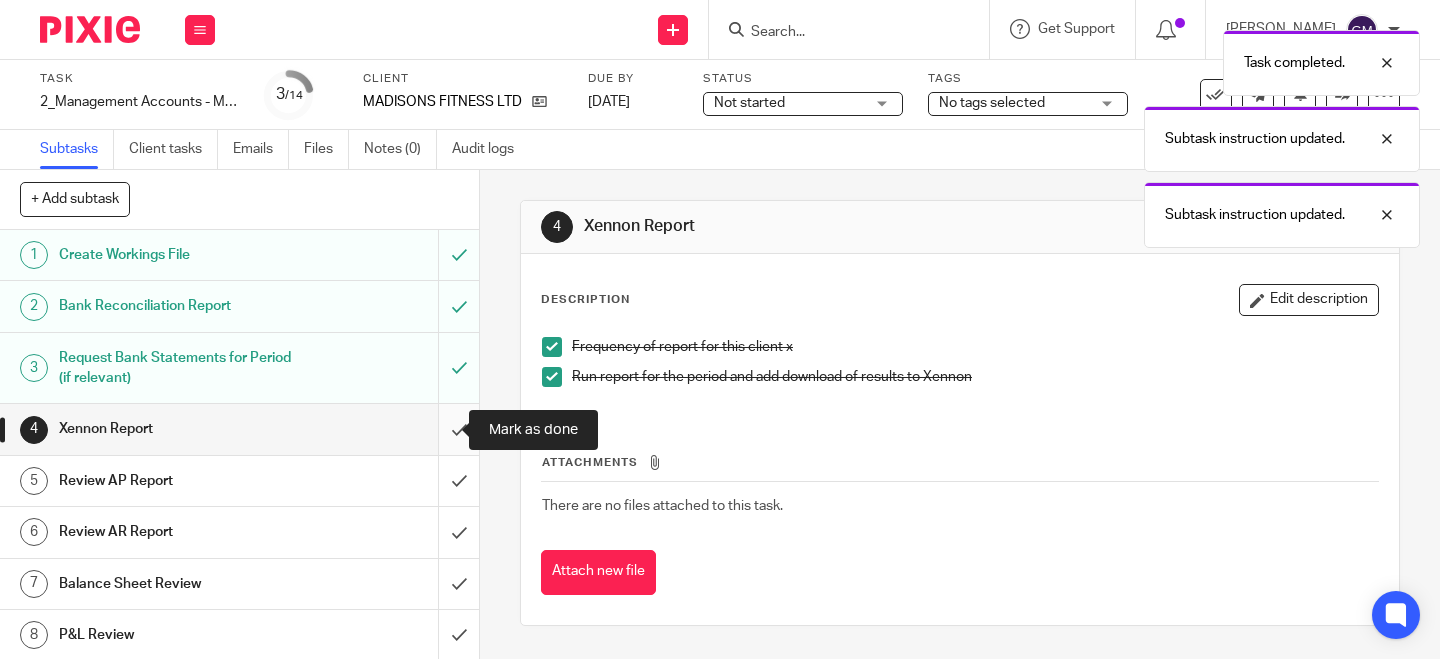 click at bounding box center (239, 429) 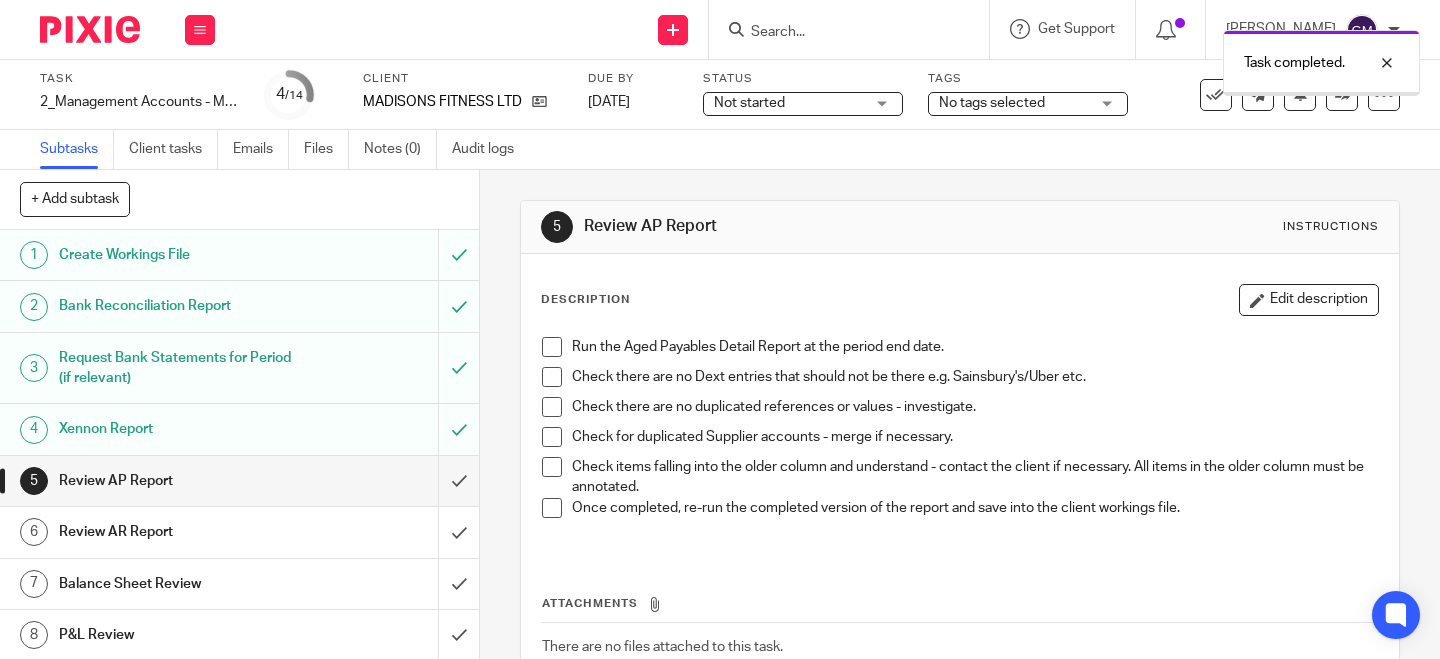 scroll, scrollTop: 0, scrollLeft: 0, axis: both 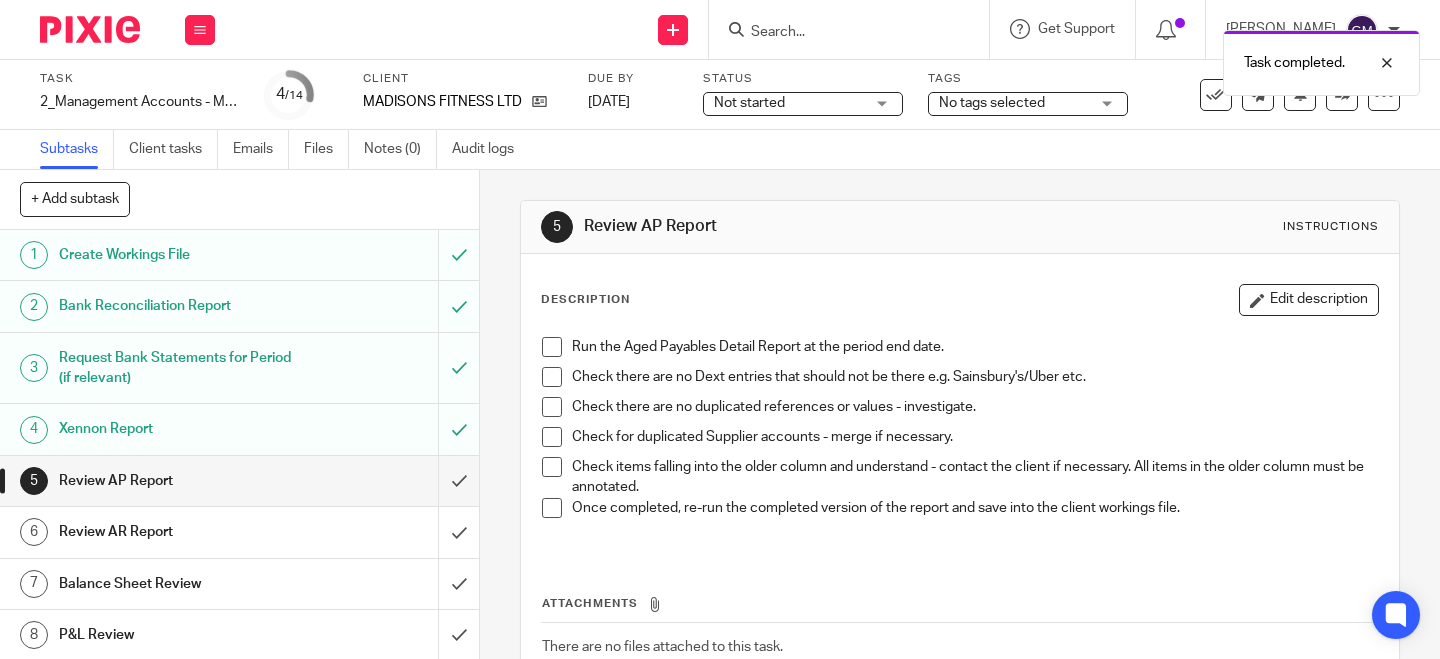 click at bounding box center [552, 347] 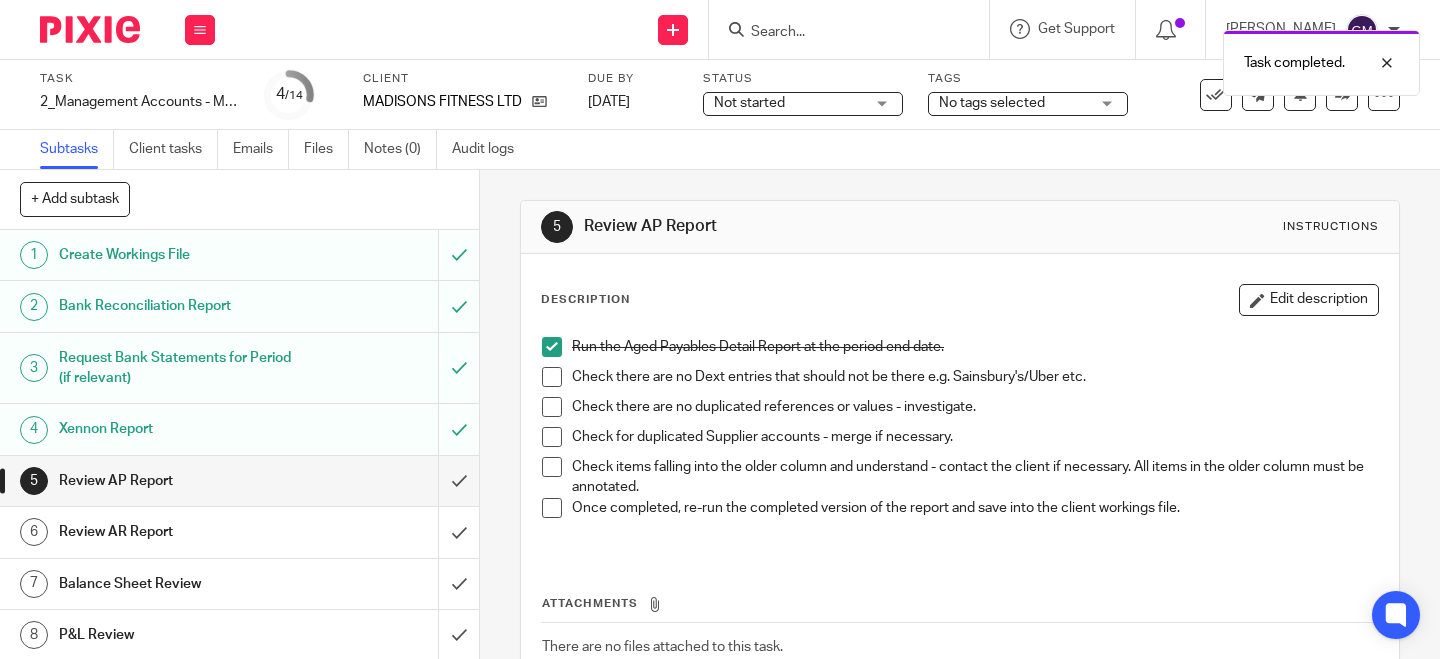 click at bounding box center [552, 377] 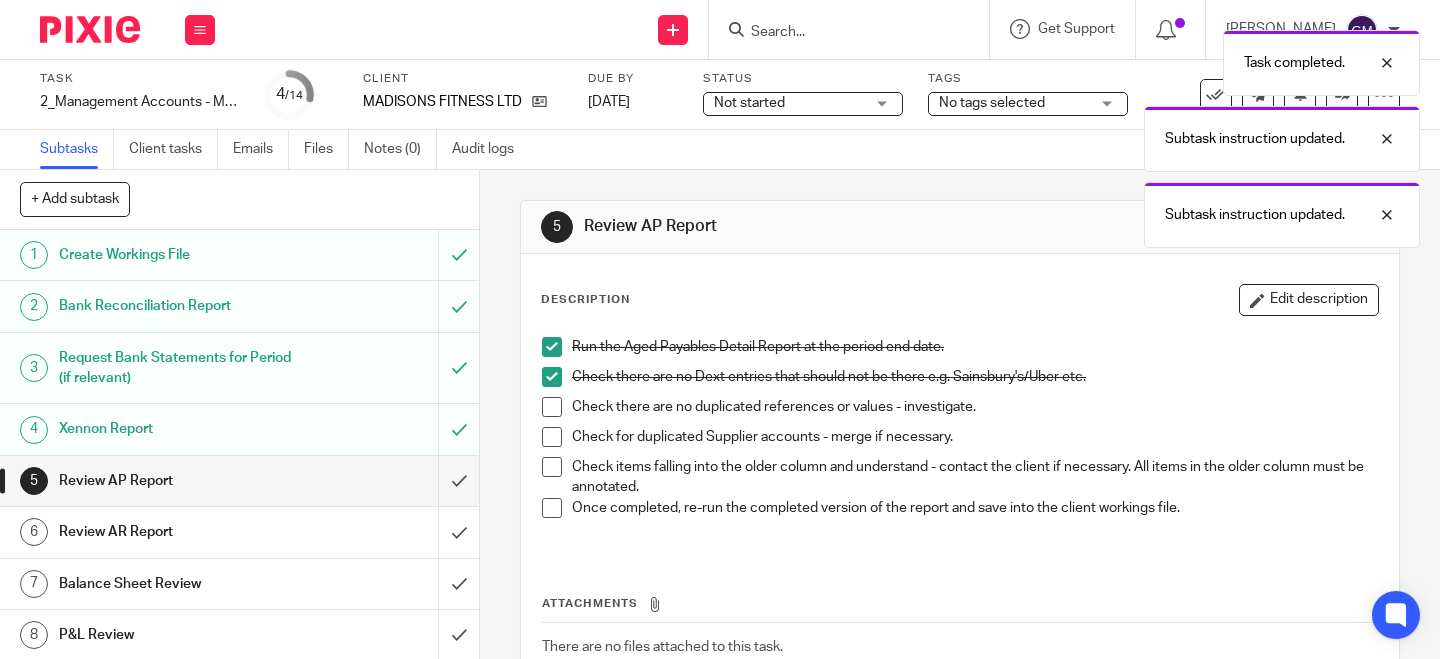 click at bounding box center [552, 407] 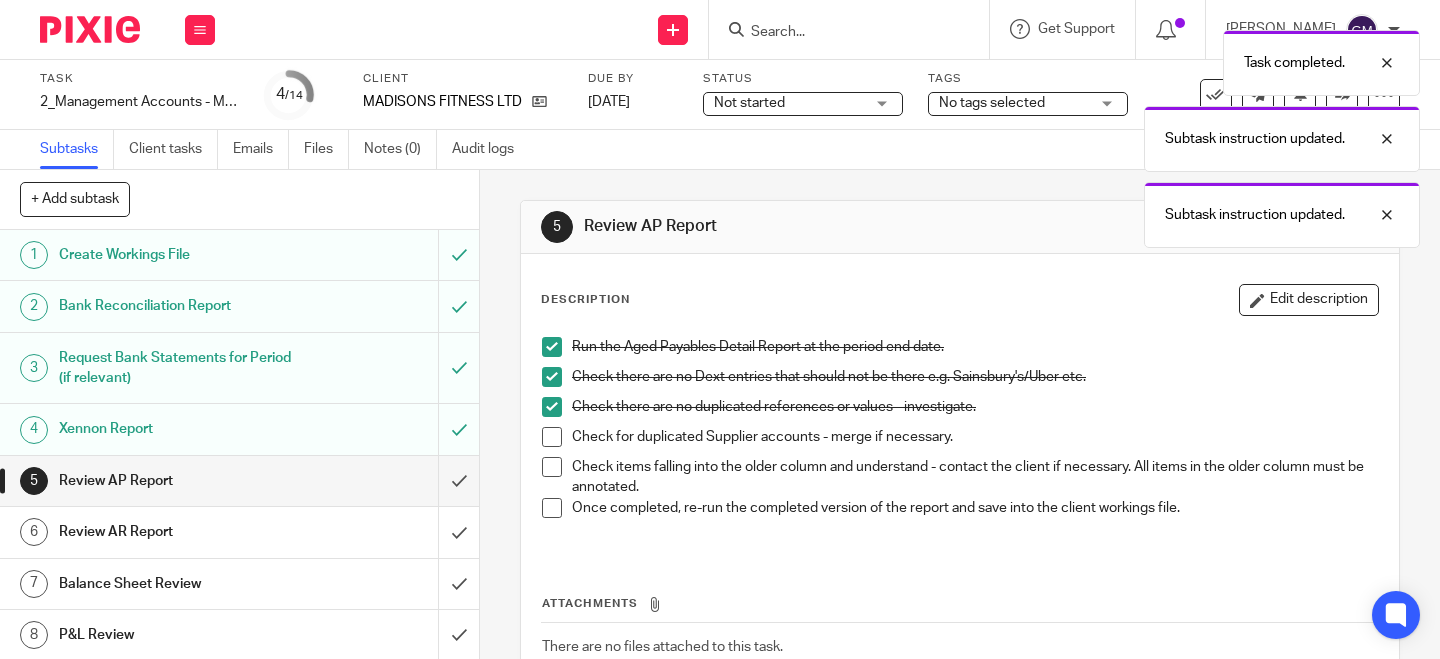 click at bounding box center [552, 437] 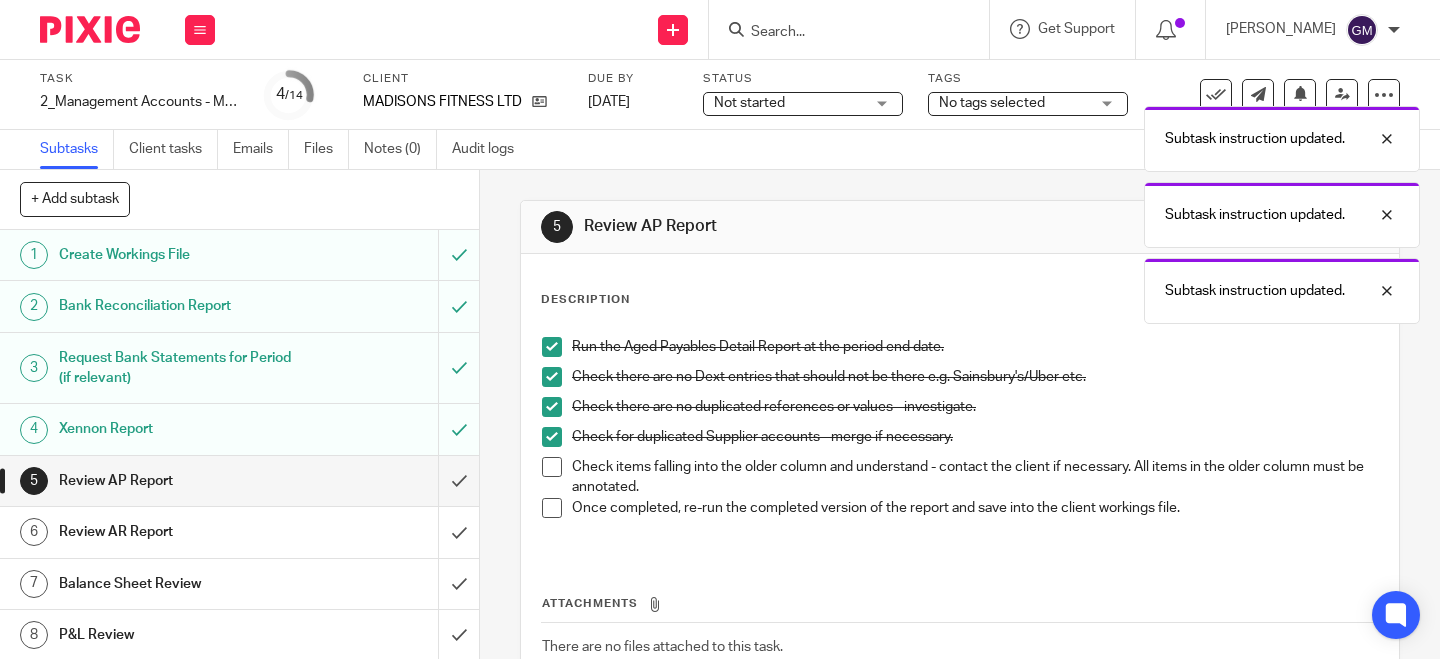 click at bounding box center [552, 467] 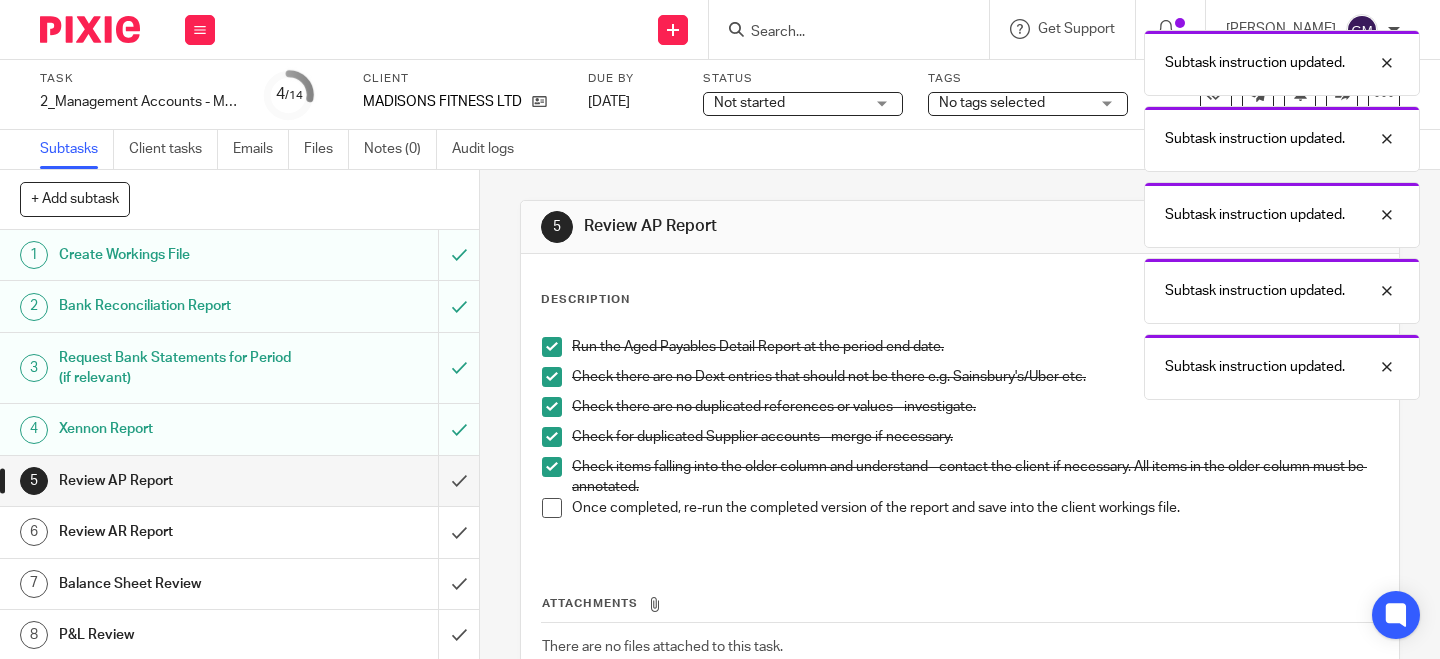 click at bounding box center [552, 508] 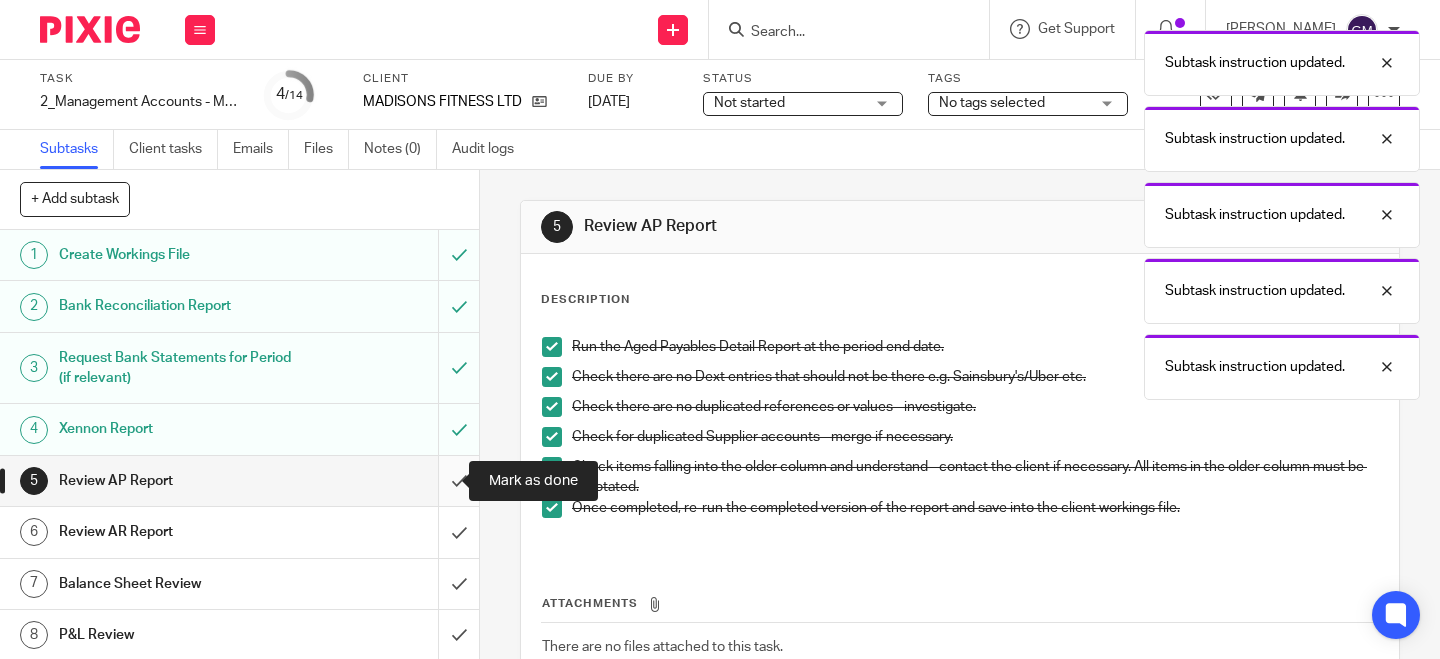 click at bounding box center [239, 481] 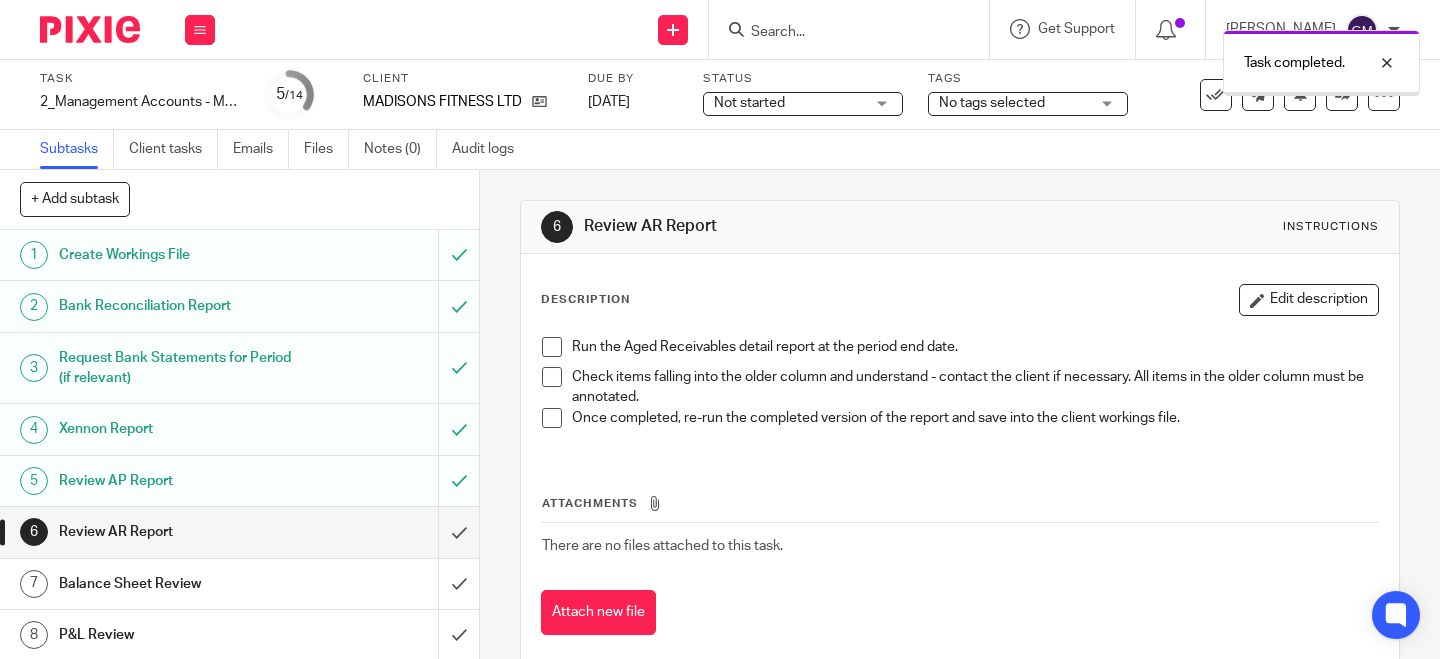 scroll, scrollTop: 0, scrollLeft: 0, axis: both 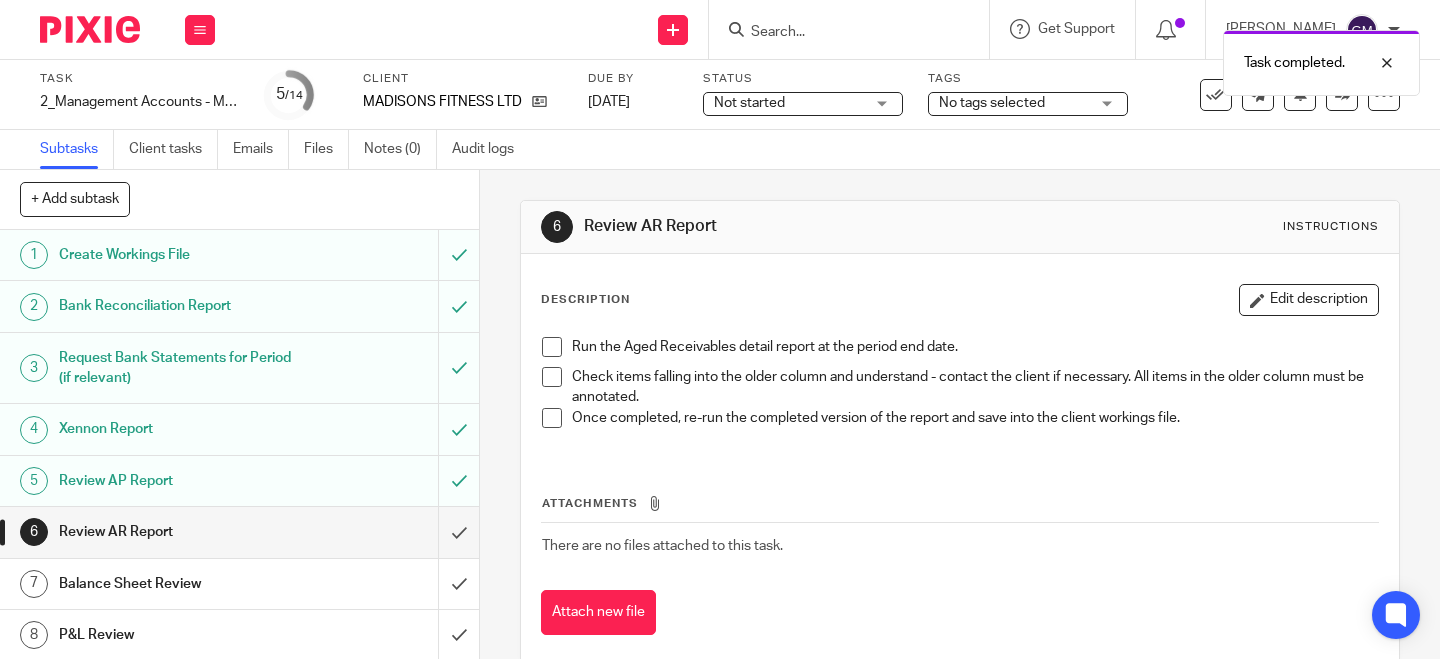 click at bounding box center [552, 347] 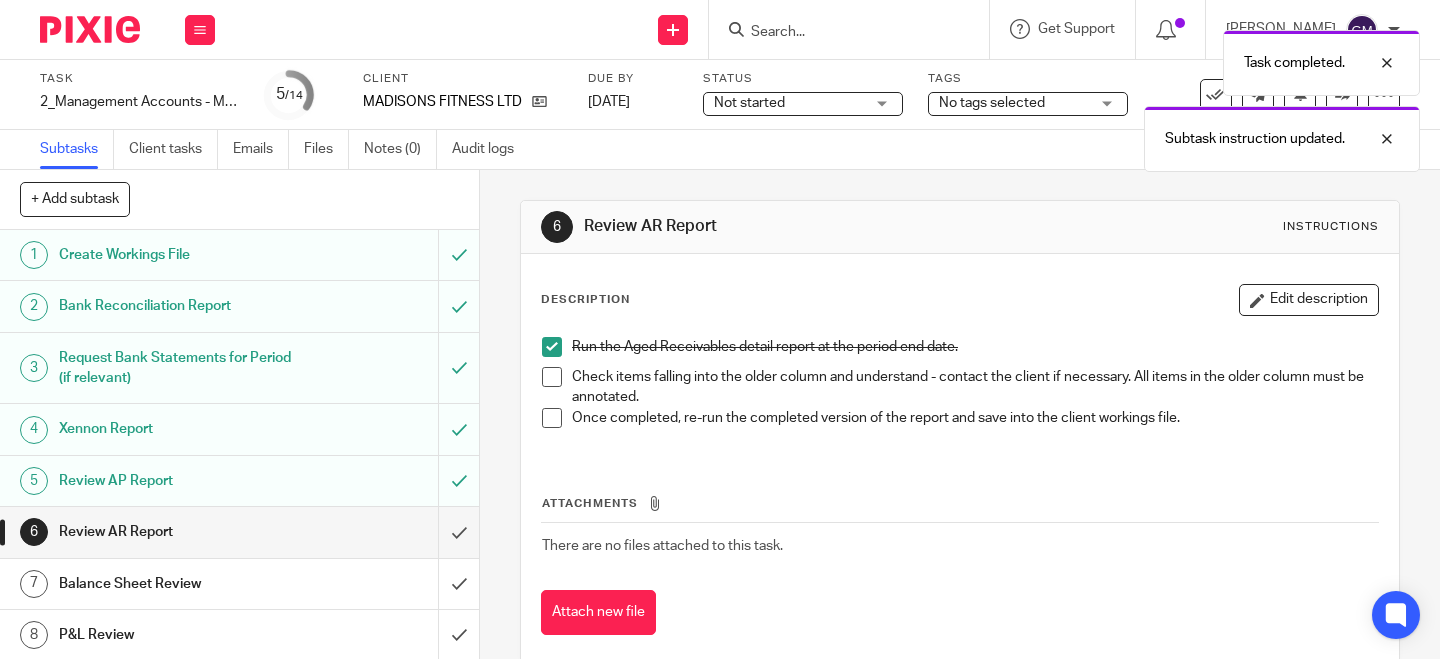 click at bounding box center (552, 377) 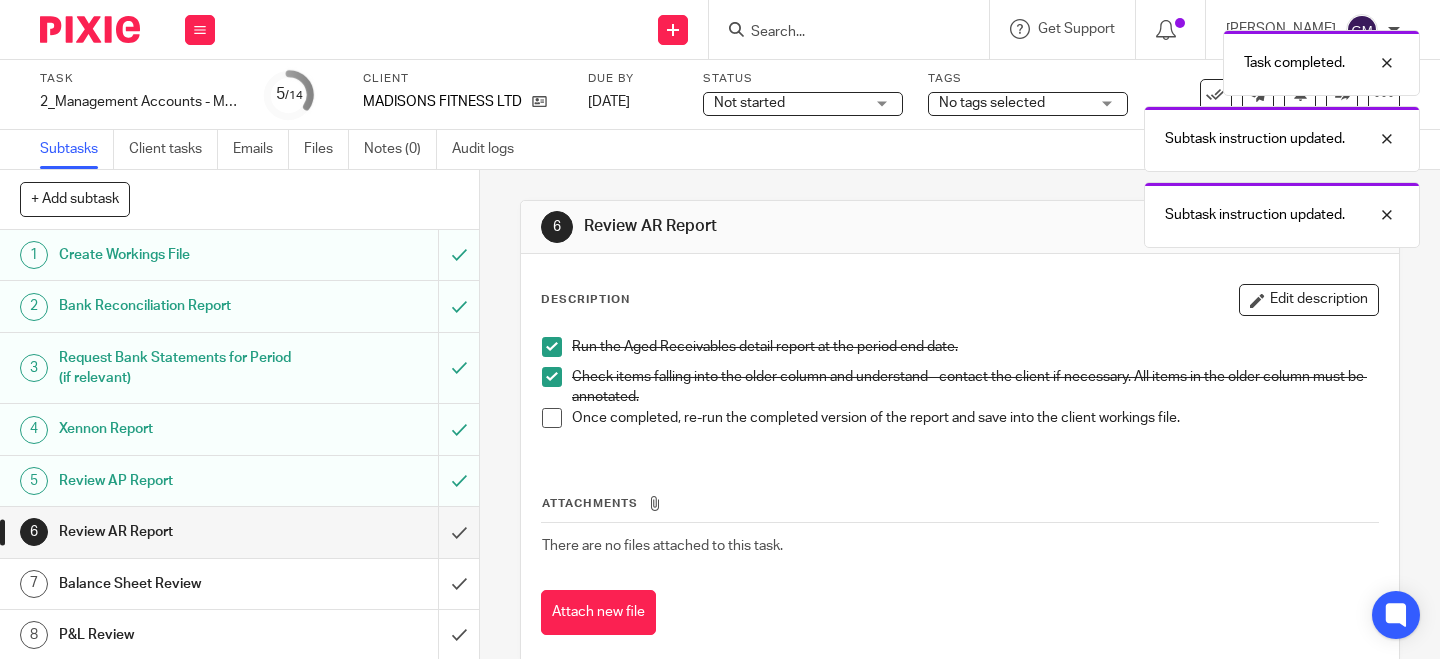 click at bounding box center (552, 418) 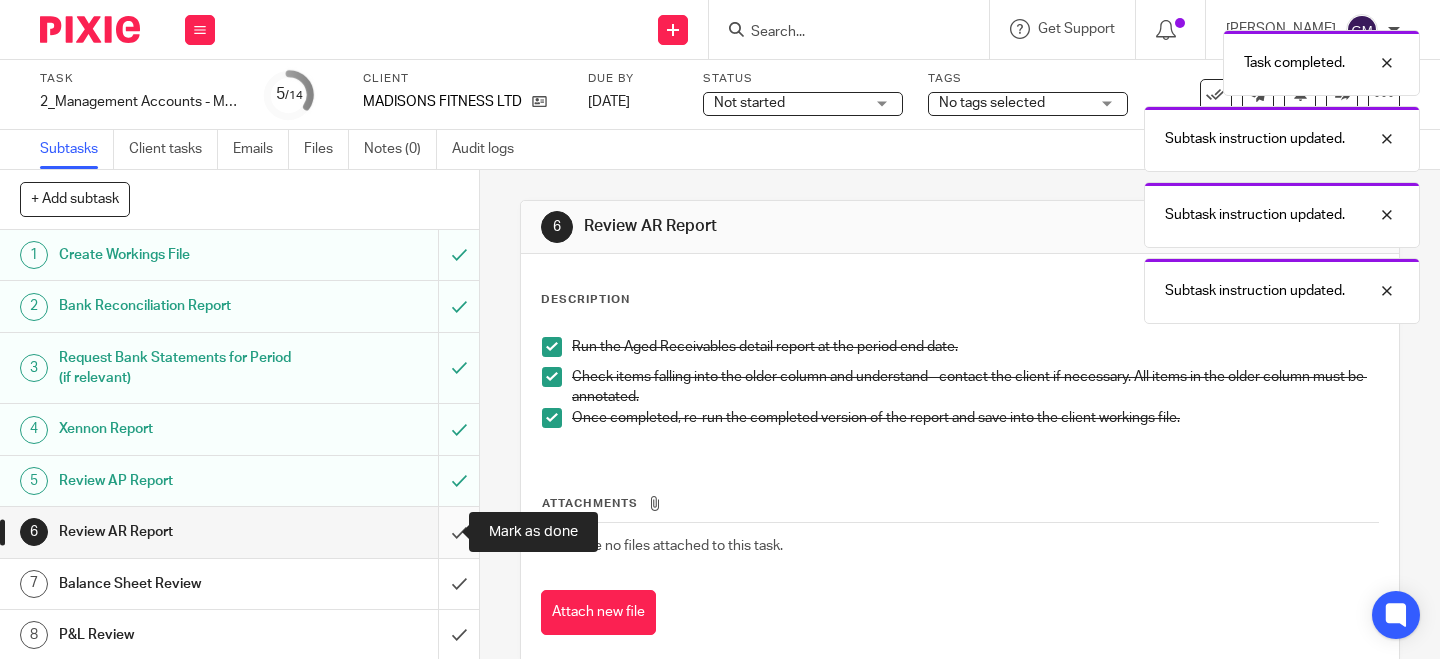 click at bounding box center [239, 532] 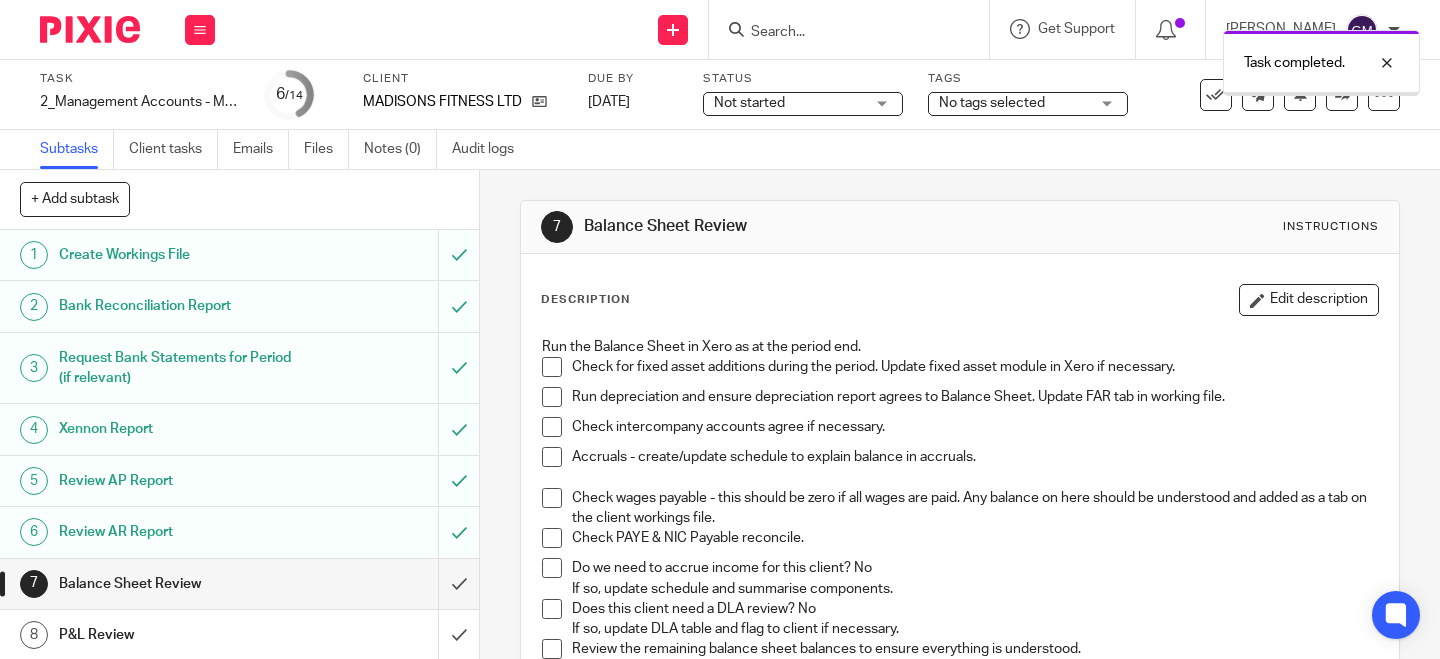 scroll, scrollTop: 0, scrollLeft: 0, axis: both 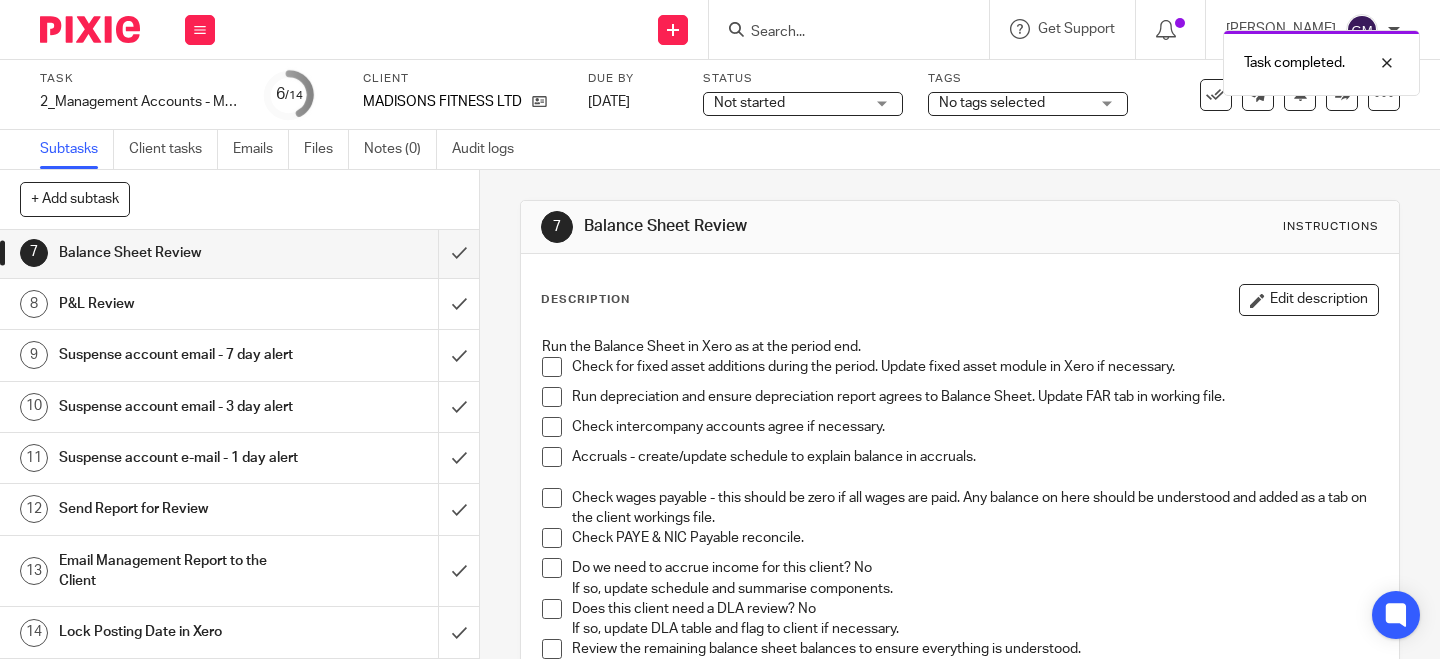 click at bounding box center (552, 367) 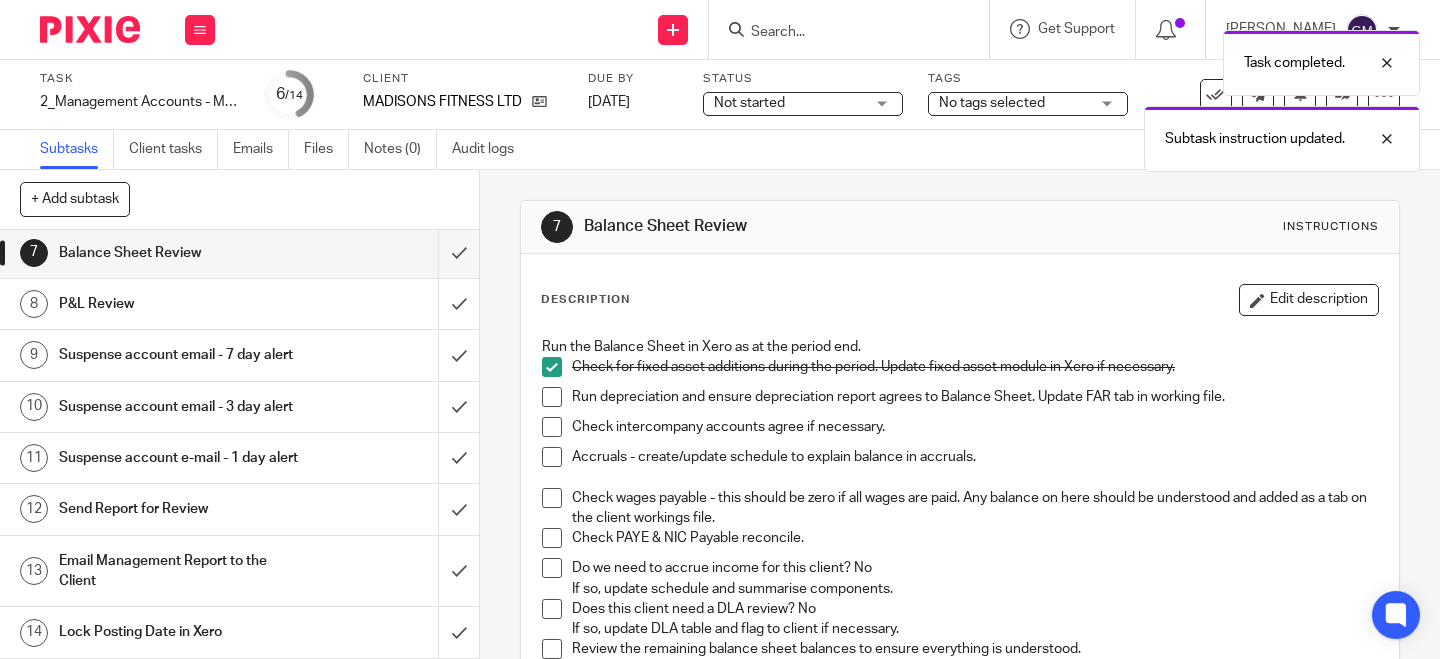click at bounding box center [552, 397] 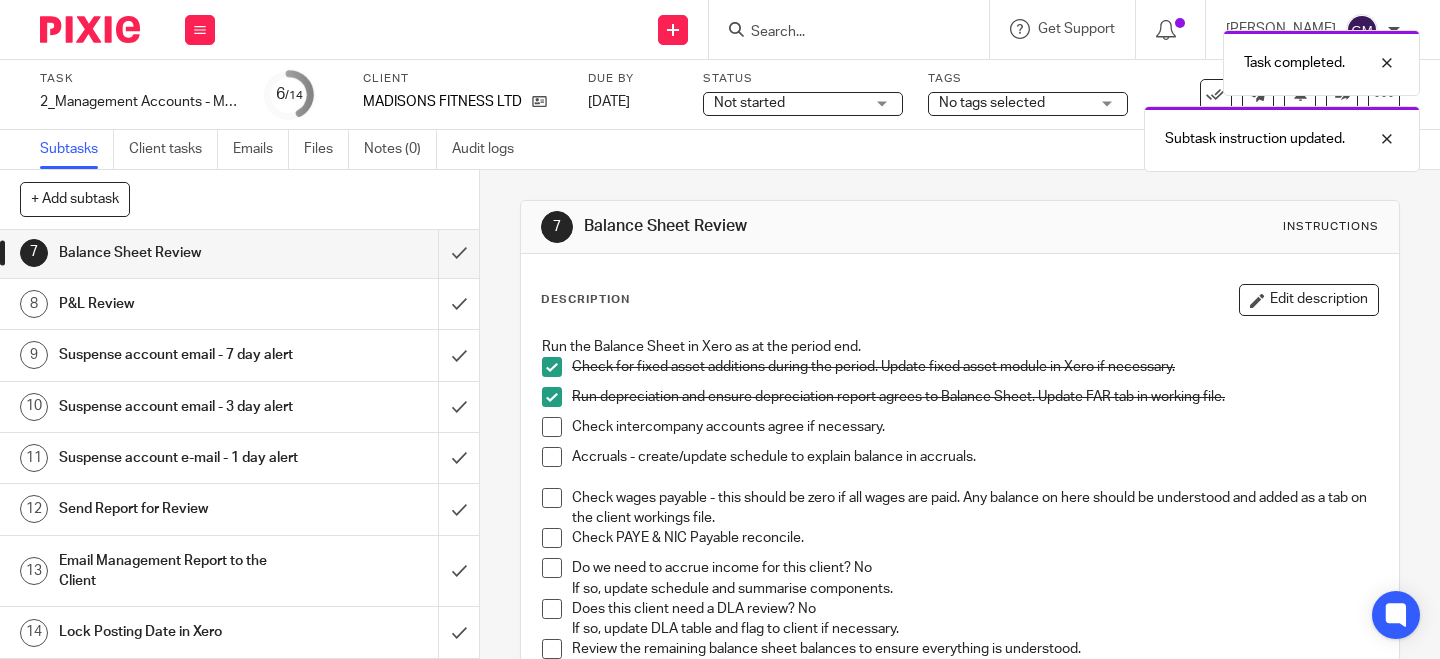 click at bounding box center (552, 427) 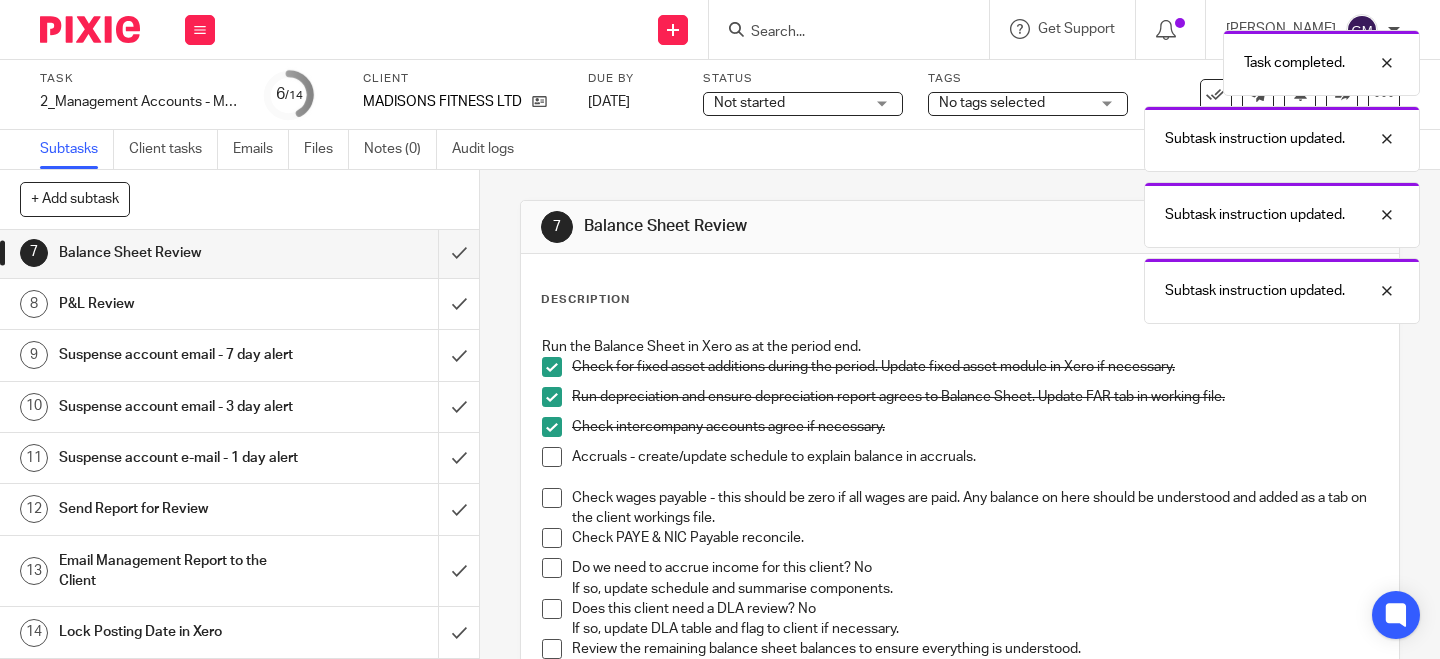 click at bounding box center [552, 457] 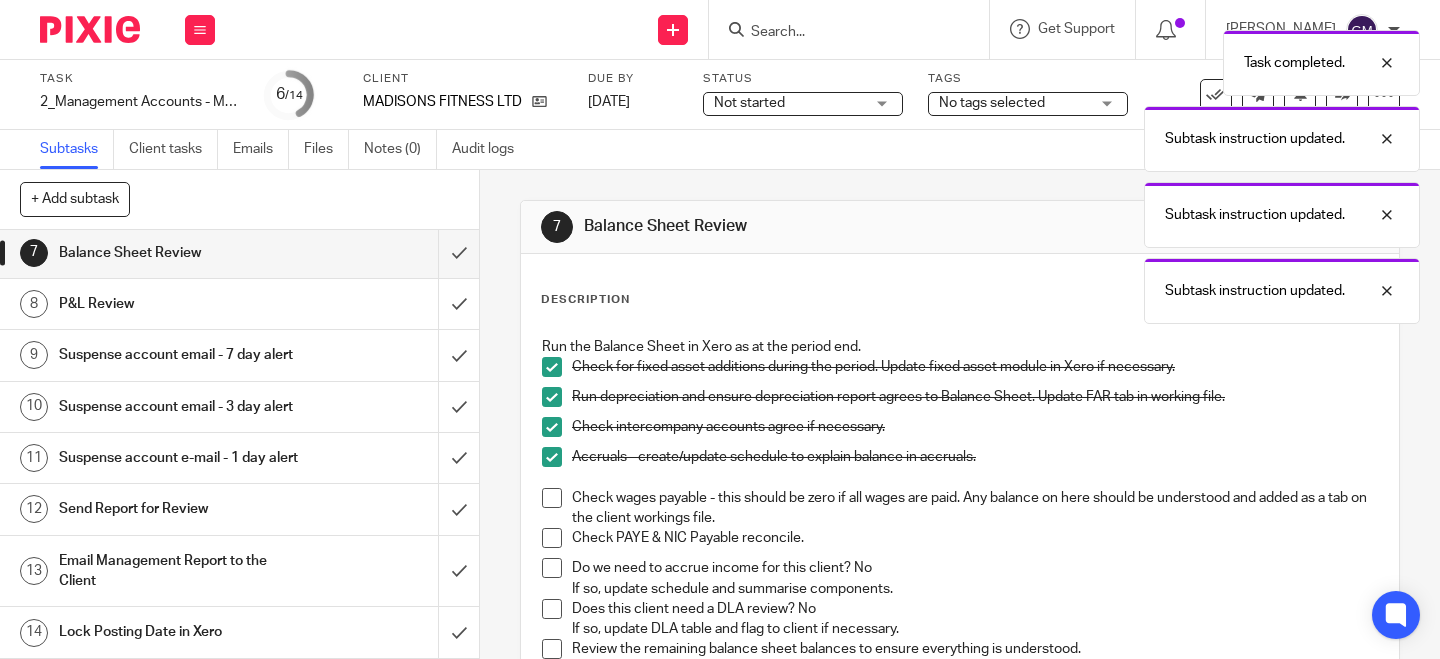 click at bounding box center (552, 498) 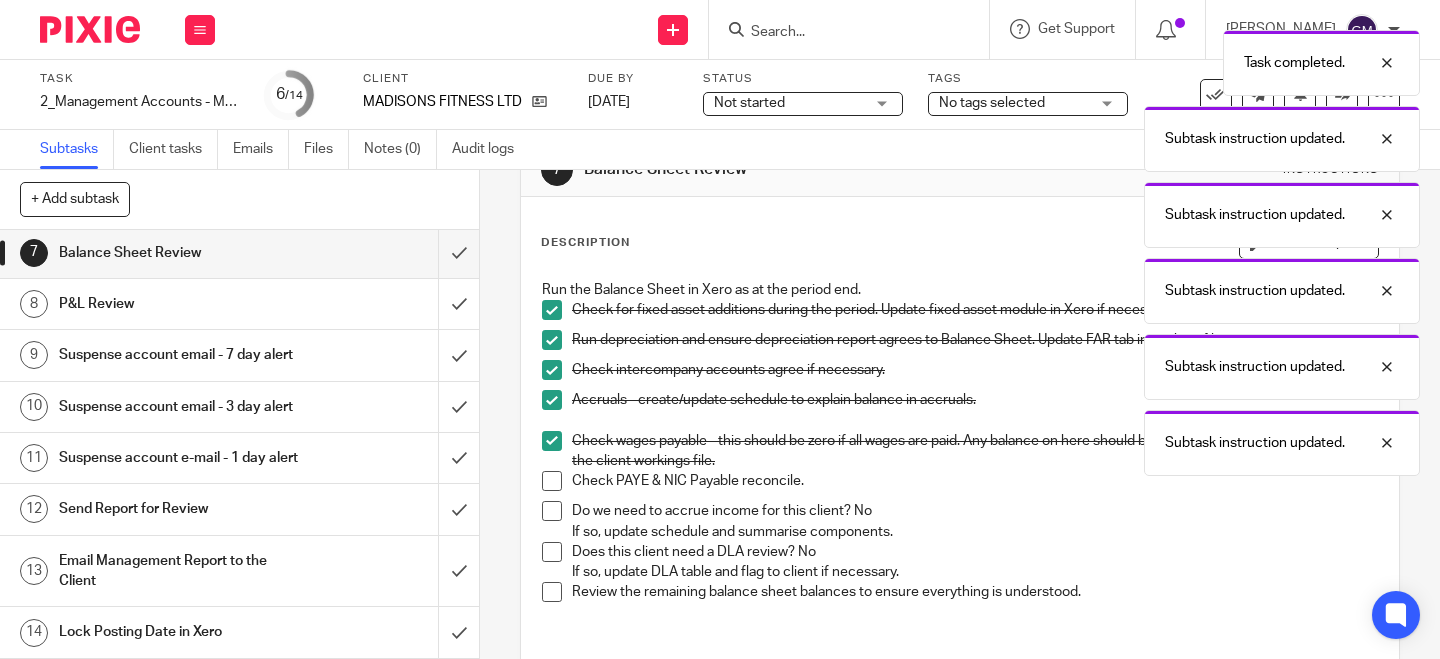 scroll, scrollTop: 88, scrollLeft: 0, axis: vertical 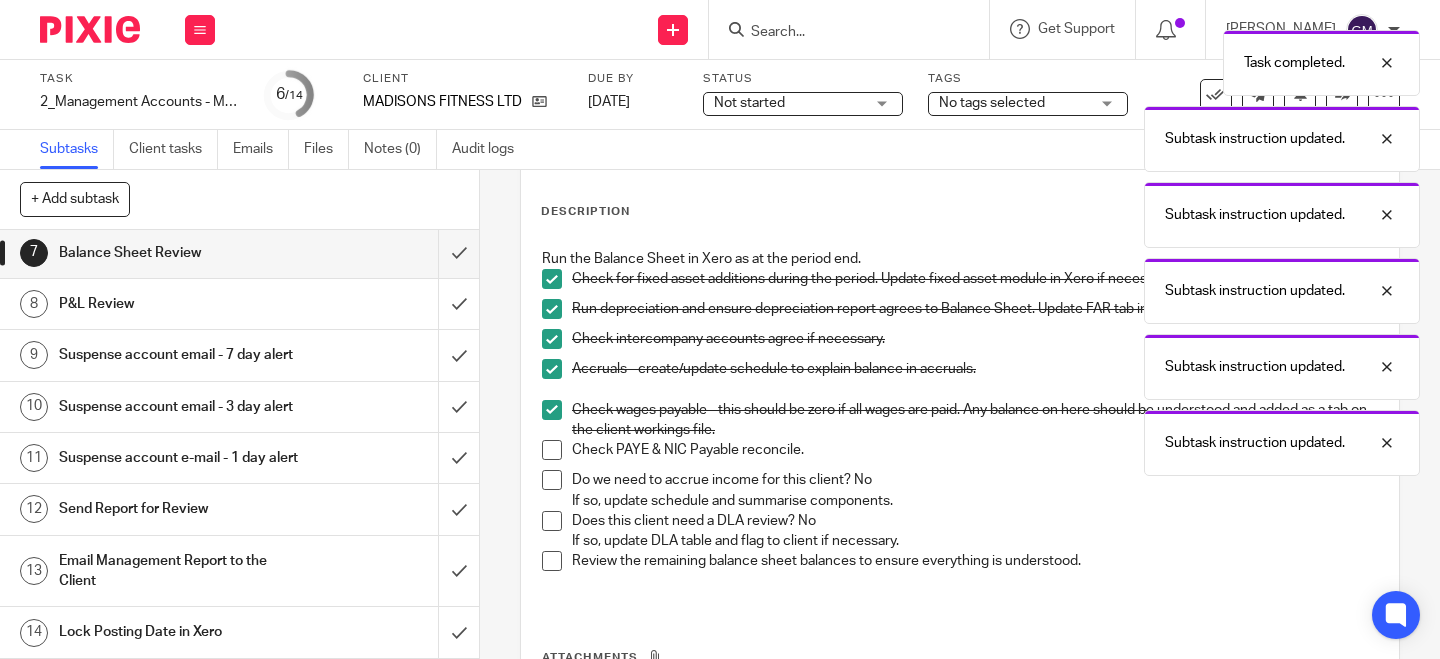 click on "Check wages payable - this should be zero if all wages are paid. Any balance on here should be understood and added as a tab on the client workings file." at bounding box center [960, 420] 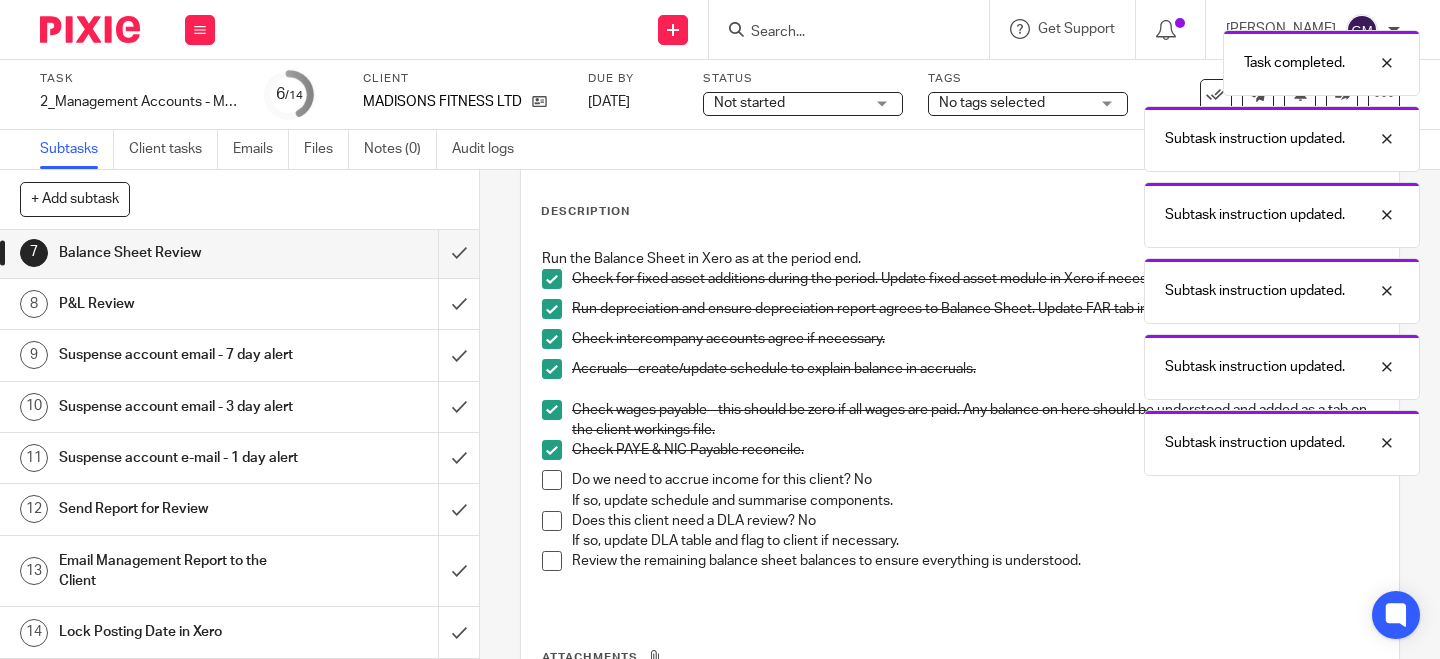 click at bounding box center (552, 480) 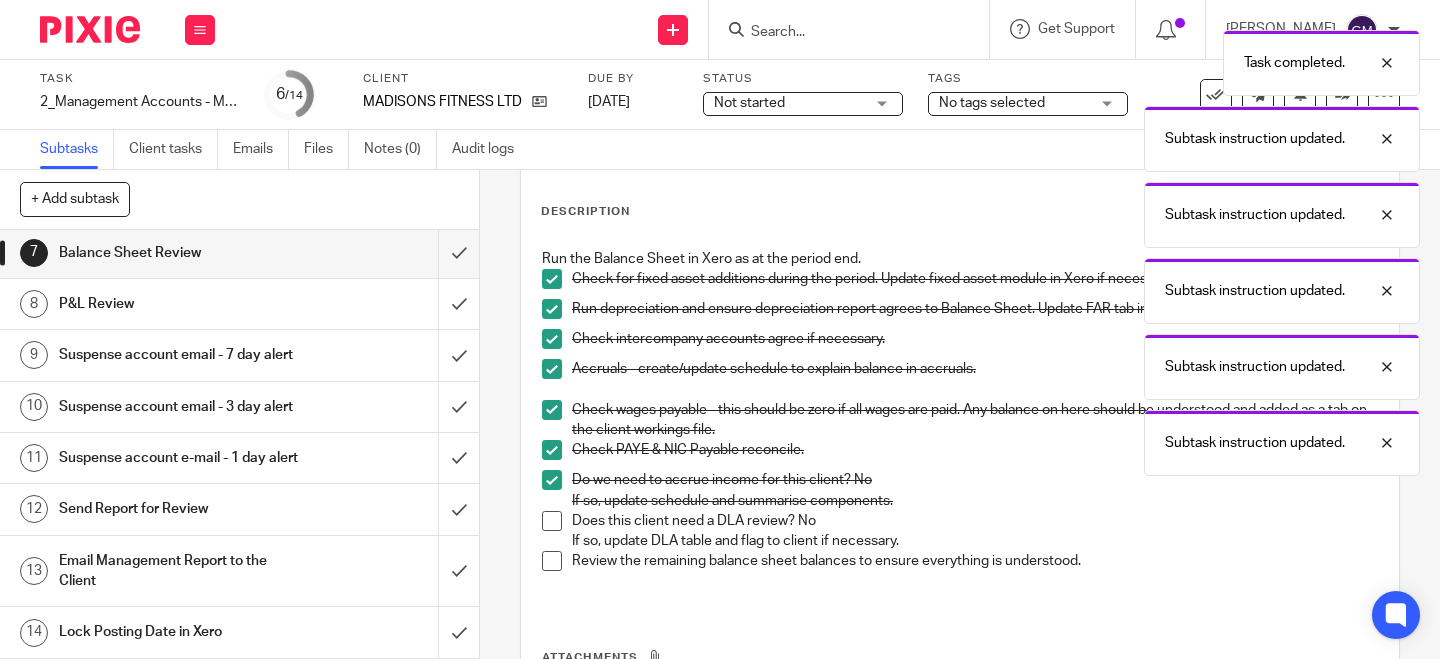 click at bounding box center [552, 521] 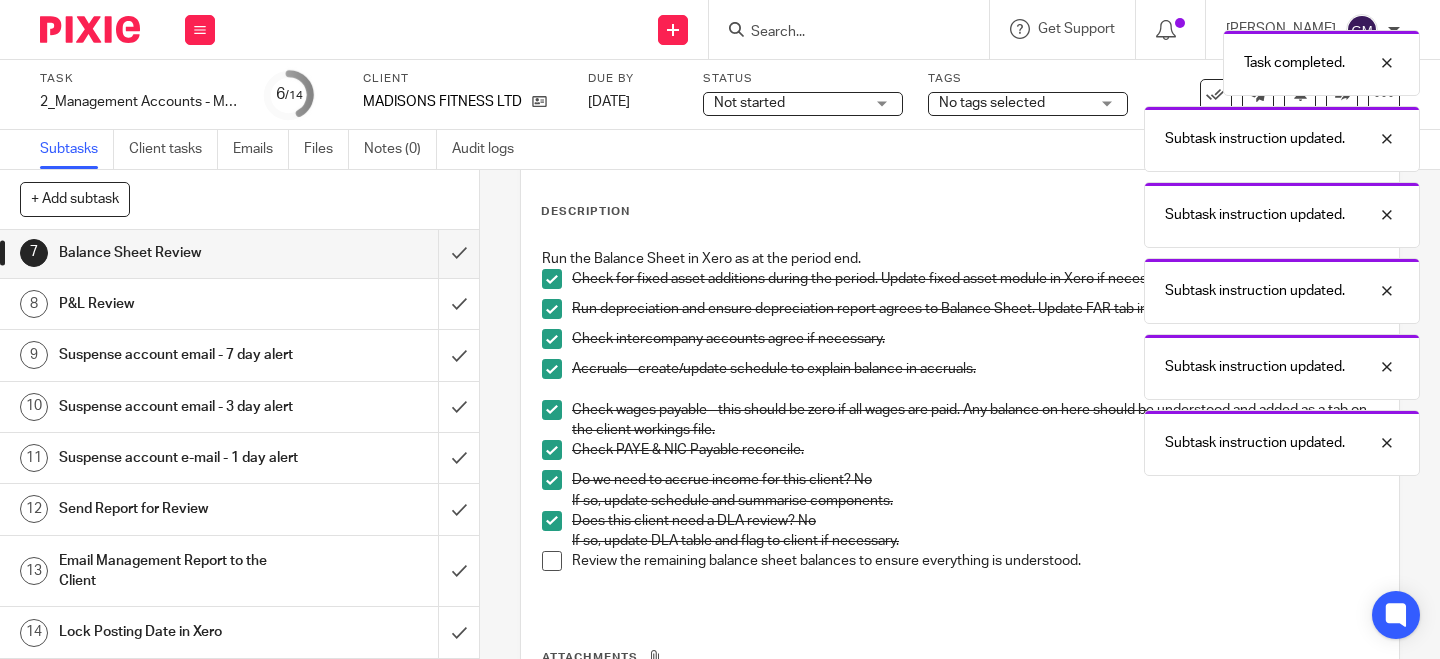 click at bounding box center (552, 561) 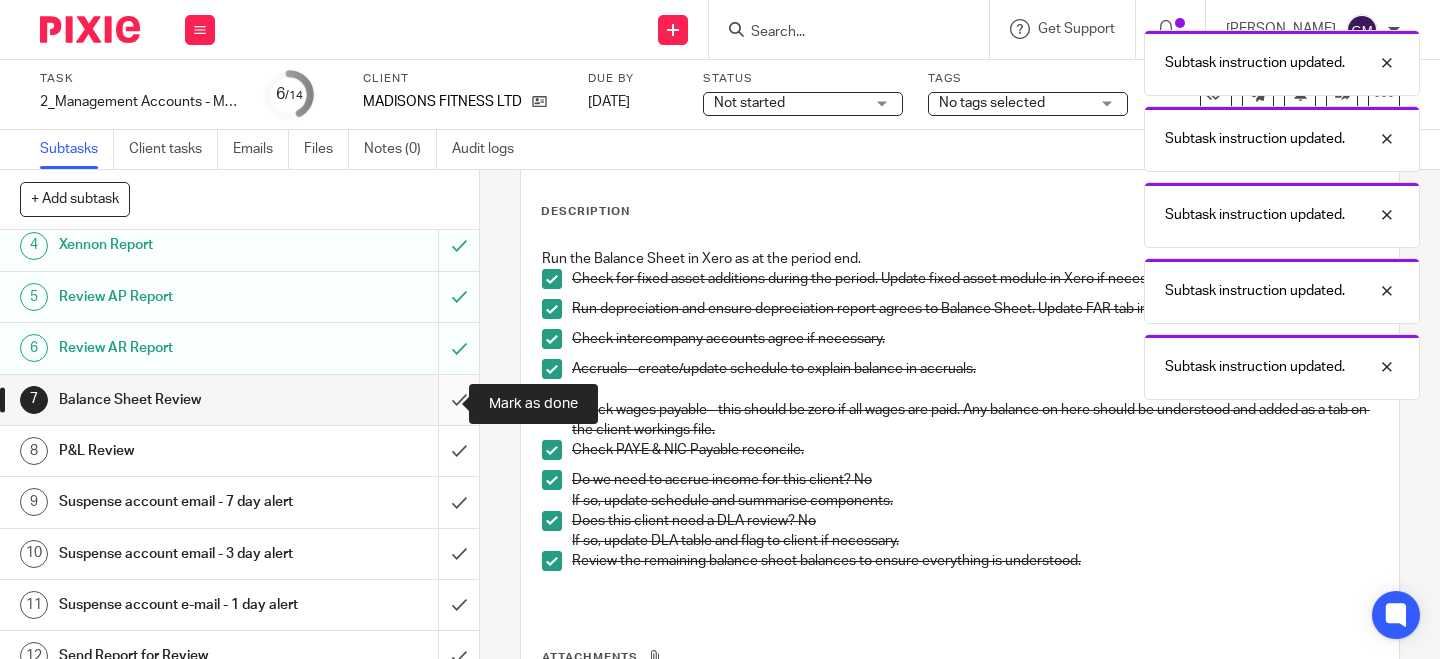 scroll, scrollTop: 179, scrollLeft: 0, axis: vertical 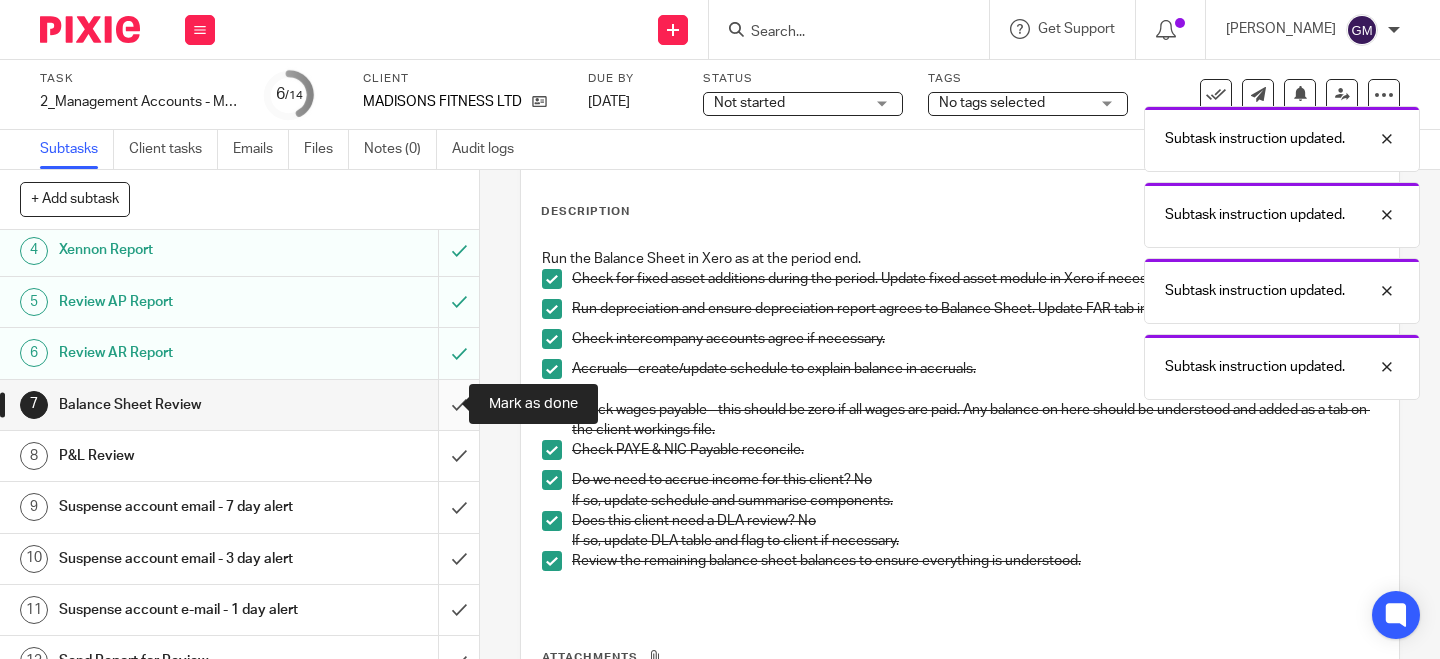 click at bounding box center [239, 405] 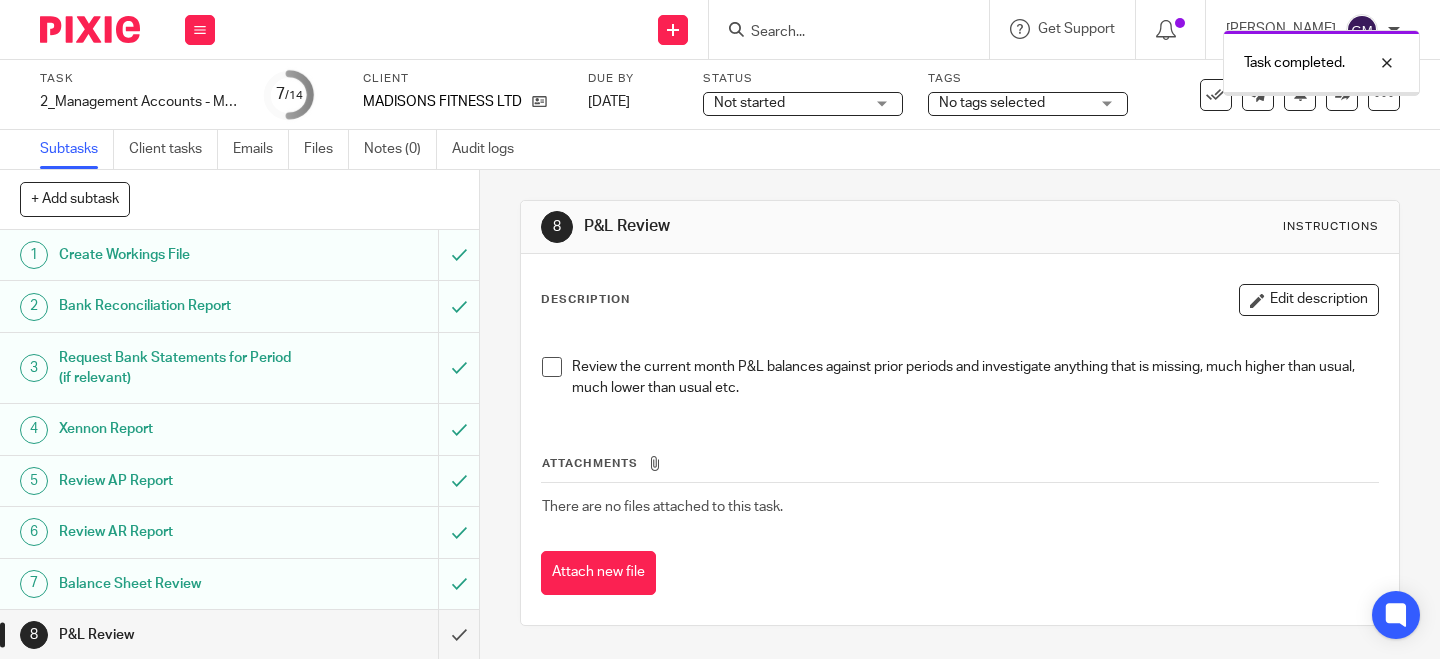 scroll, scrollTop: 0, scrollLeft: 0, axis: both 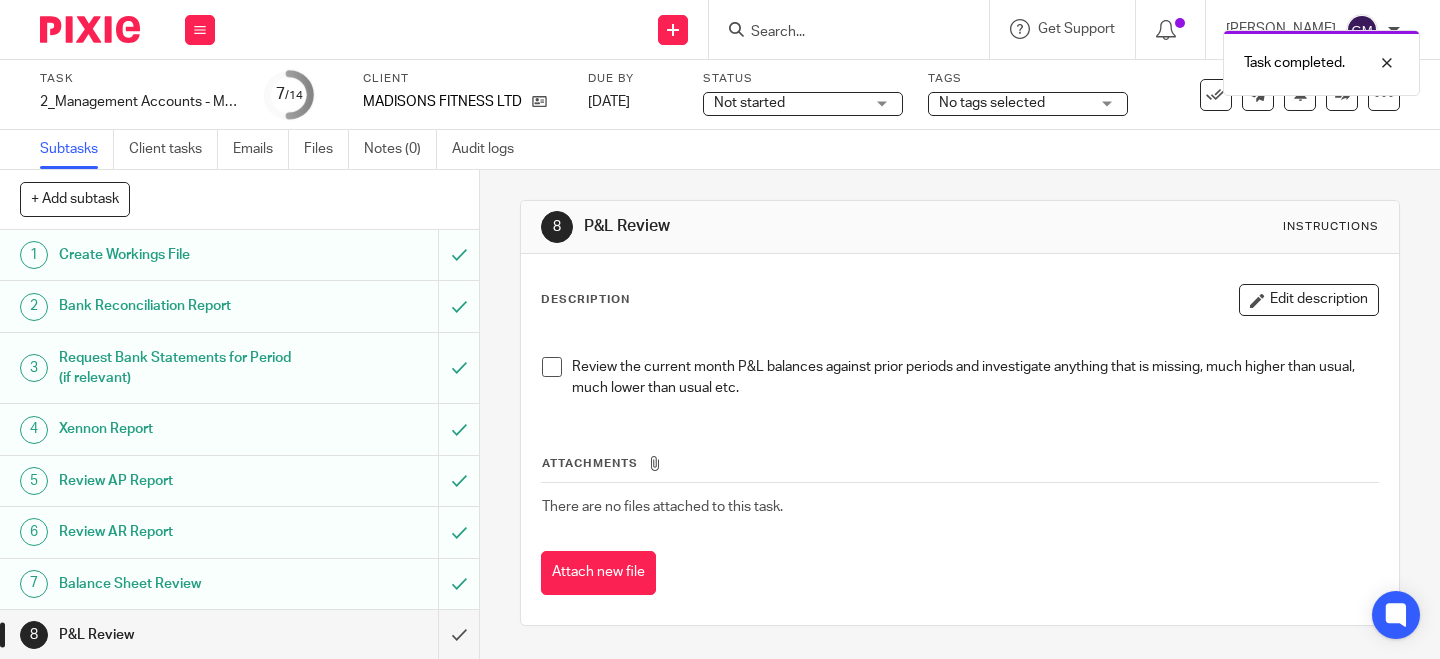 click at bounding box center [552, 367] 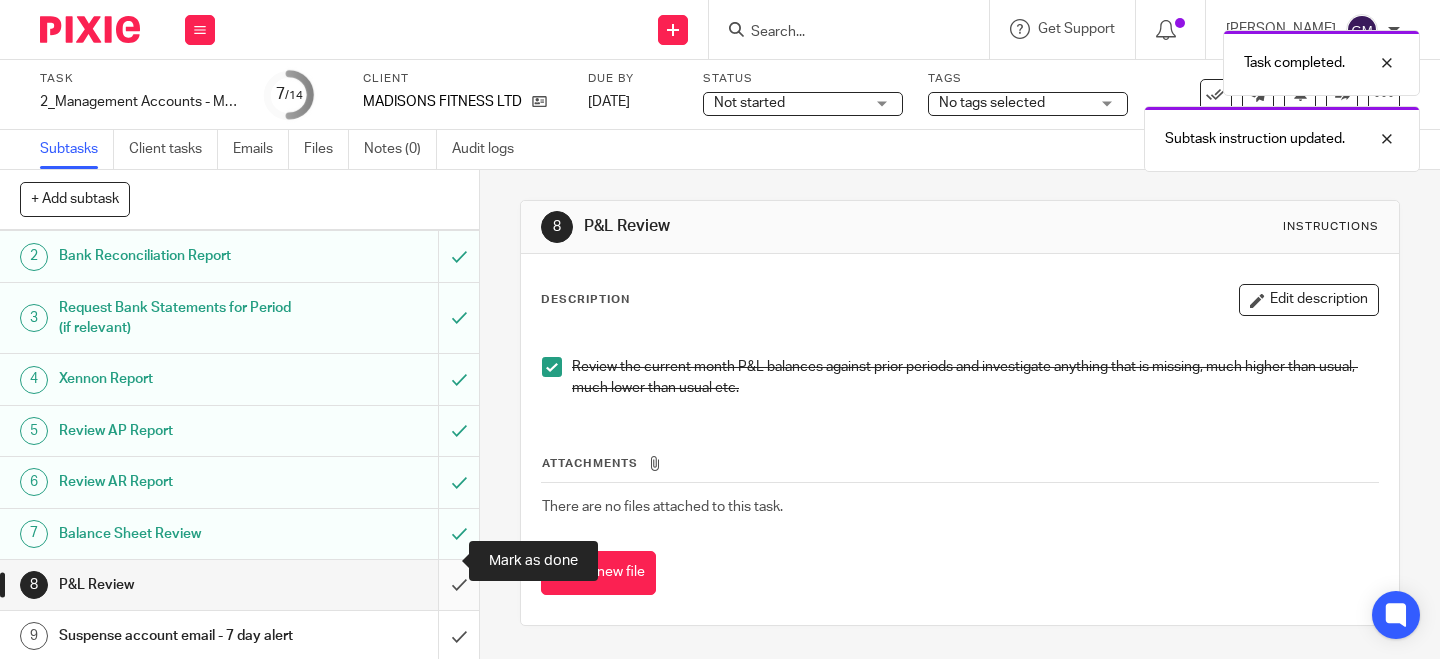scroll, scrollTop: 77, scrollLeft: 0, axis: vertical 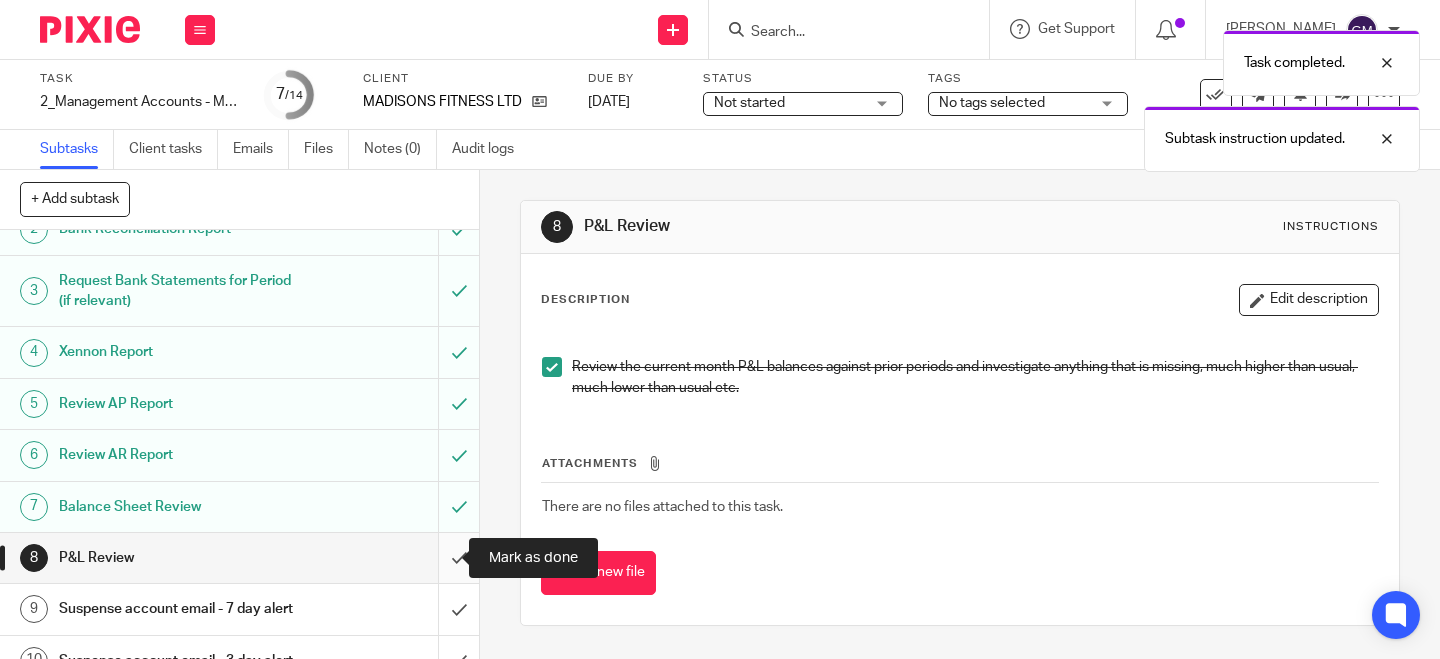 click at bounding box center [239, 558] 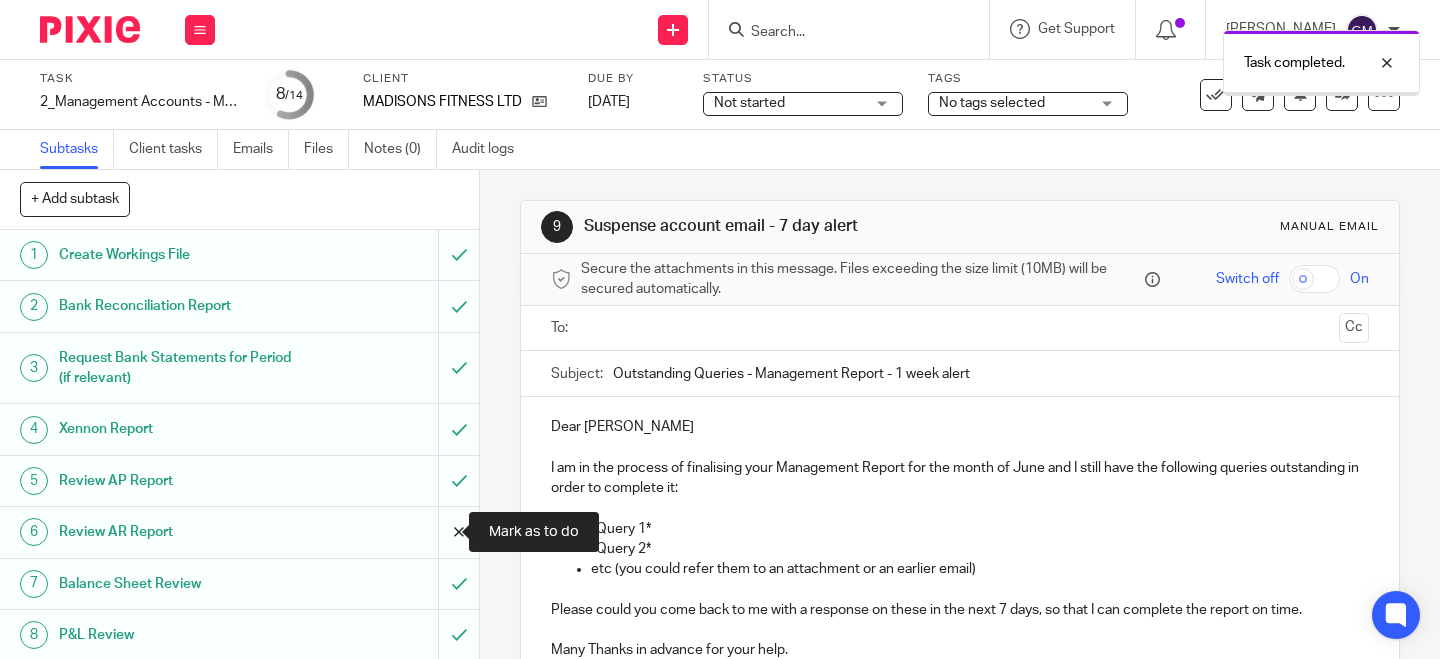 scroll, scrollTop: 0, scrollLeft: 0, axis: both 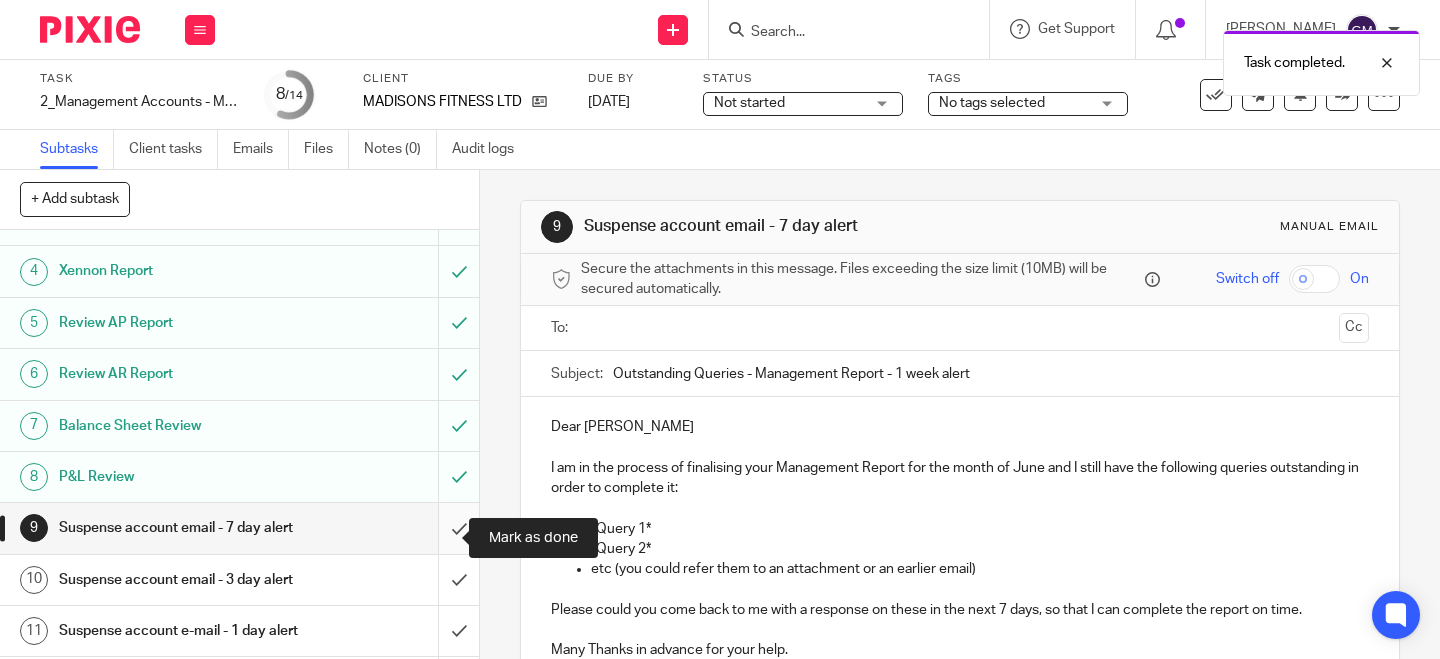 click at bounding box center [239, 528] 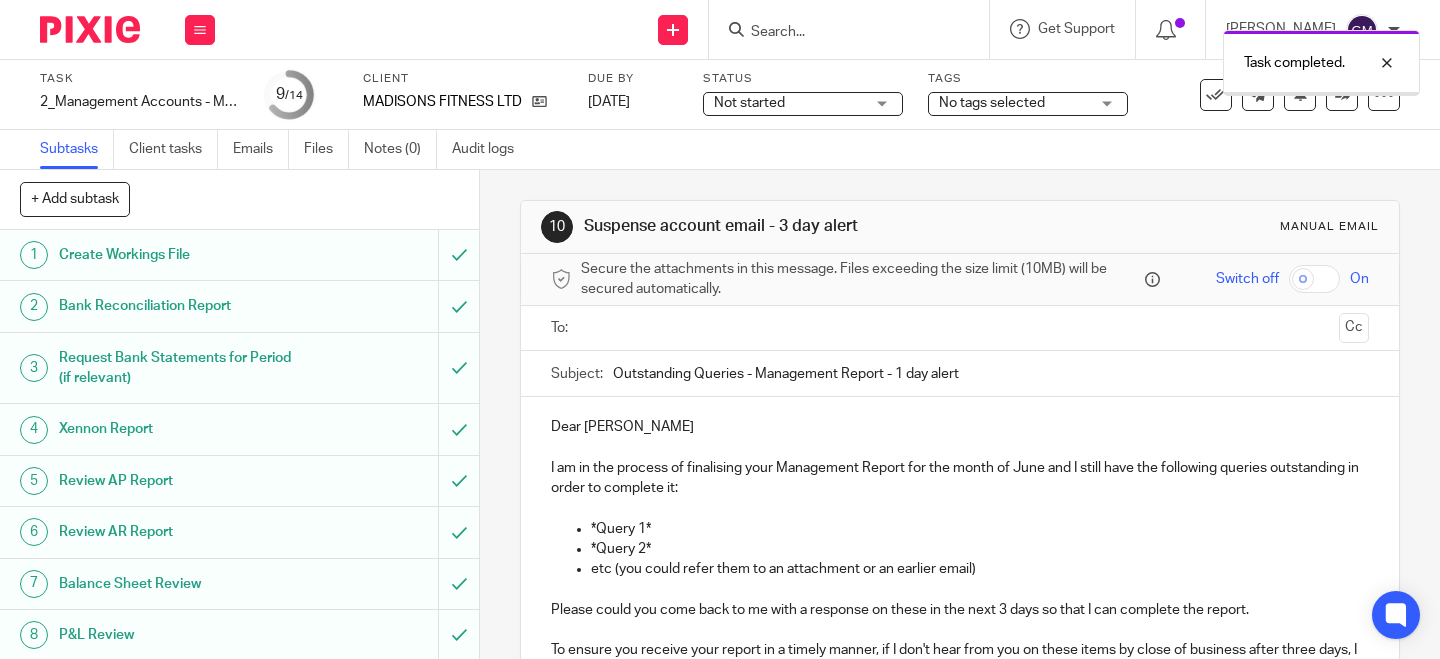 scroll, scrollTop: 0, scrollLeft: 0, axis: both 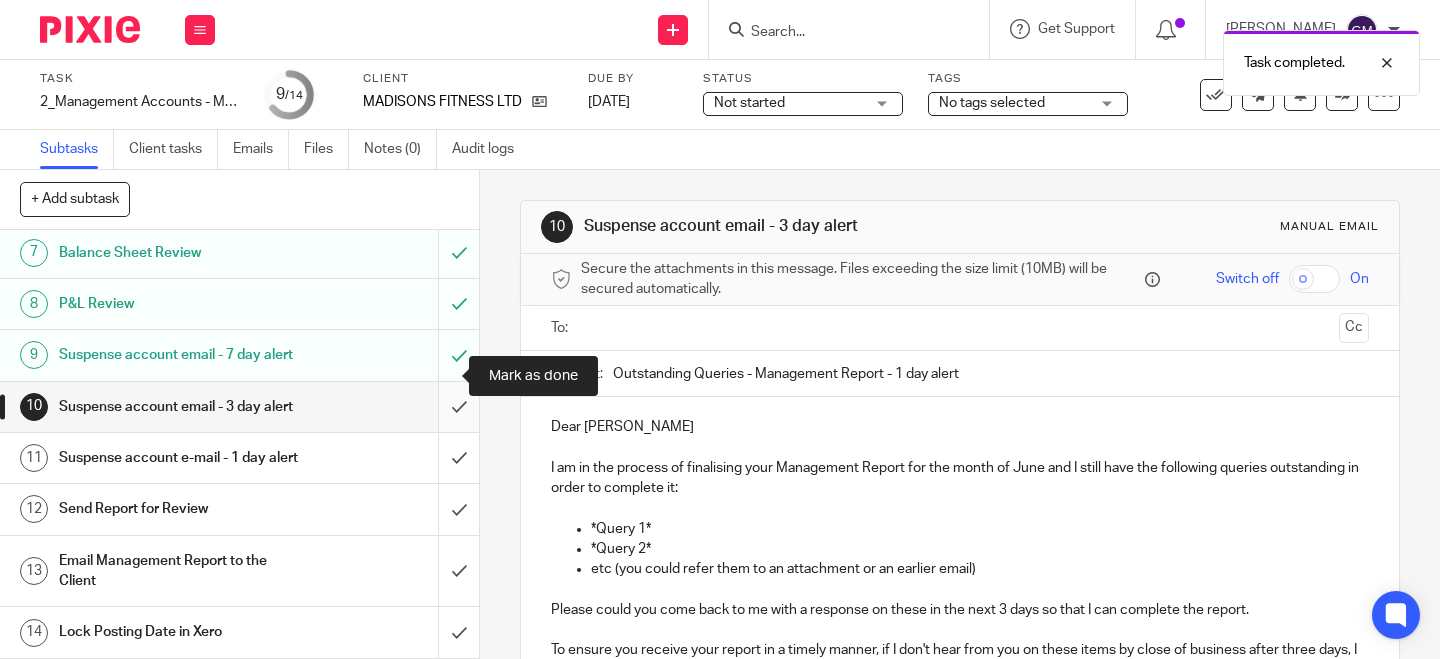 click at bounding box center [239, 407] 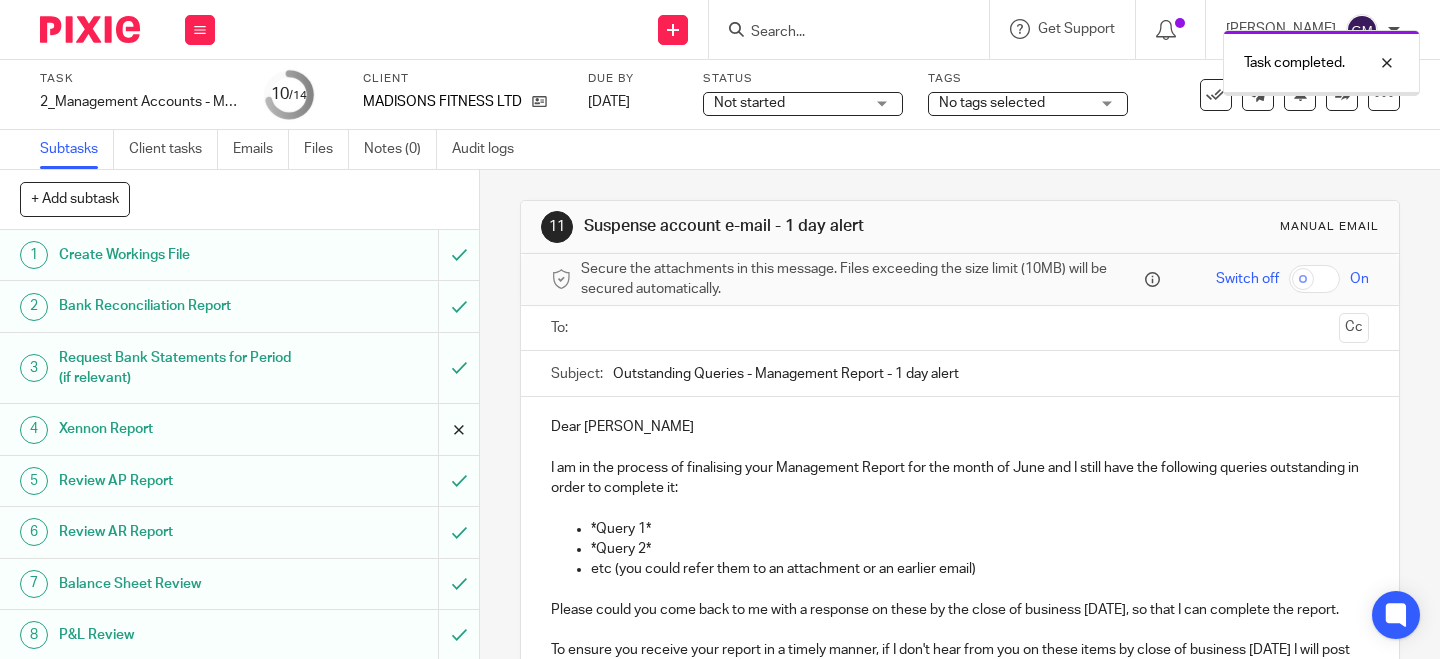 scroll, scrollTop: 0, scrollLeft: 0, axis: both 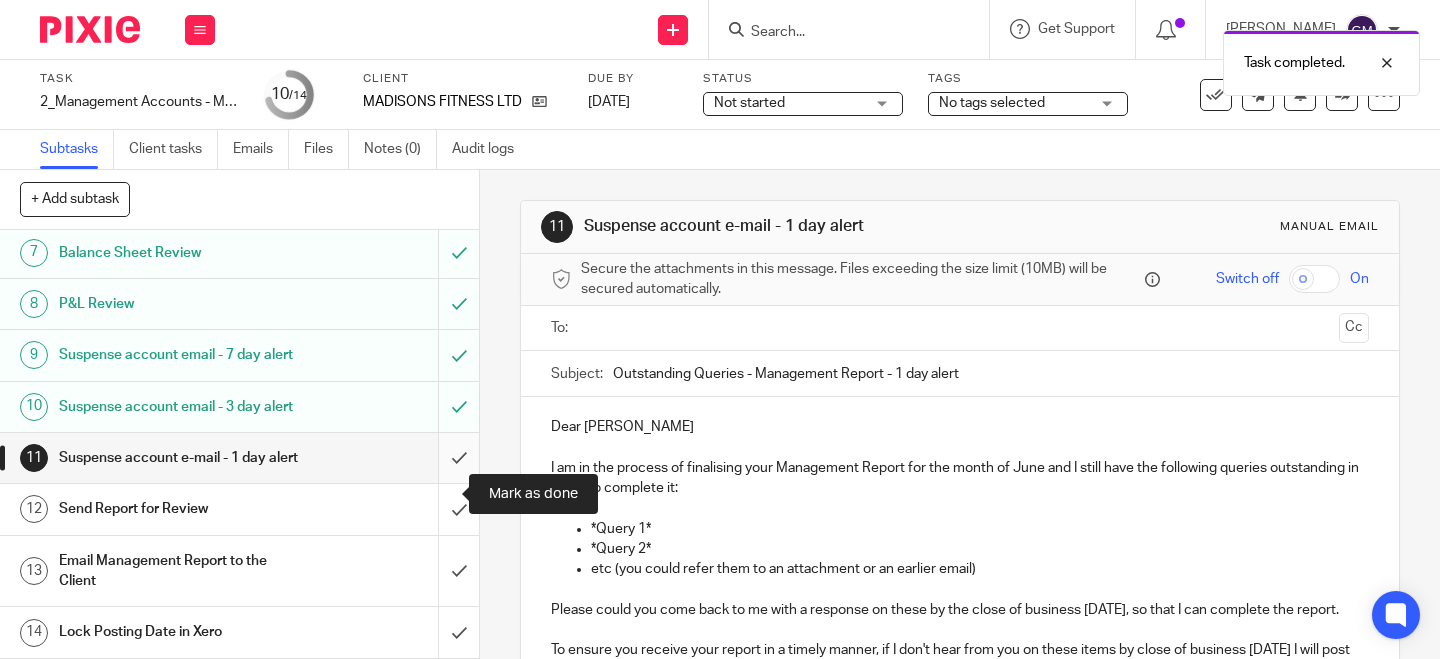 click at bounding box center (239, 458) 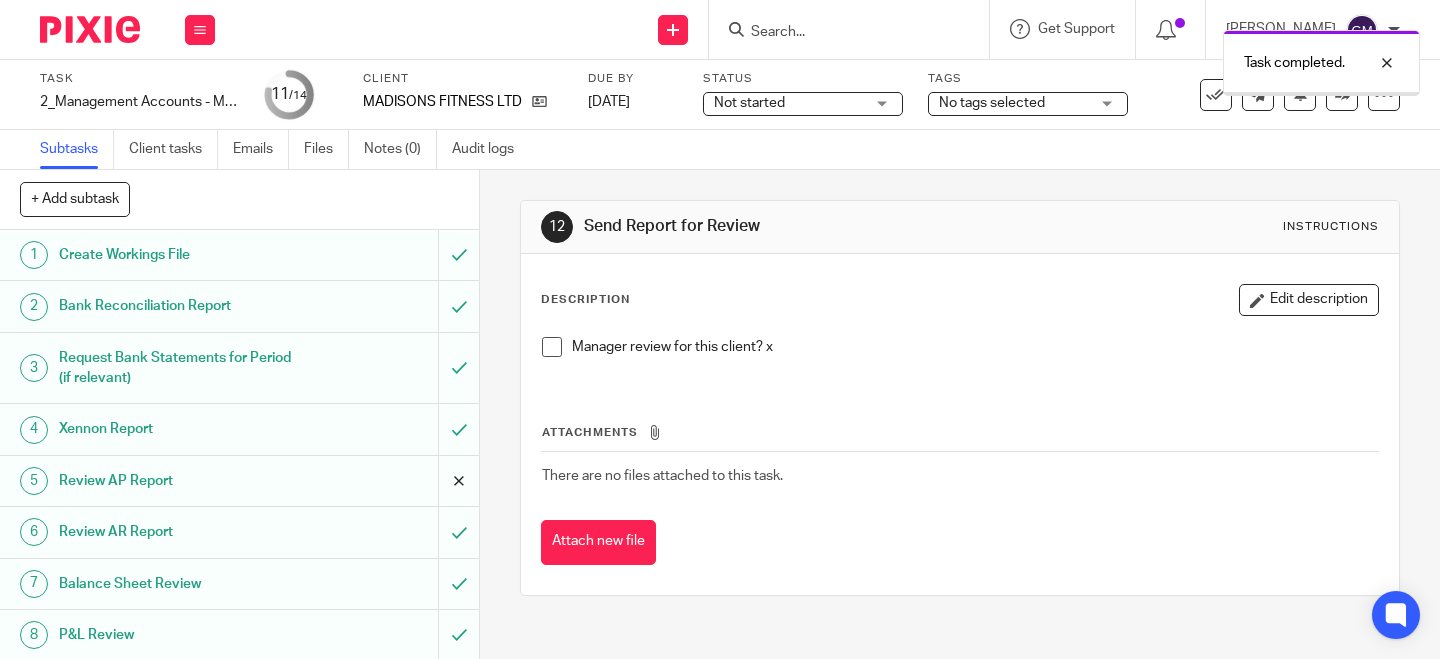 scroll, scrollTop: 0, scrollLeft: 0, axis: both 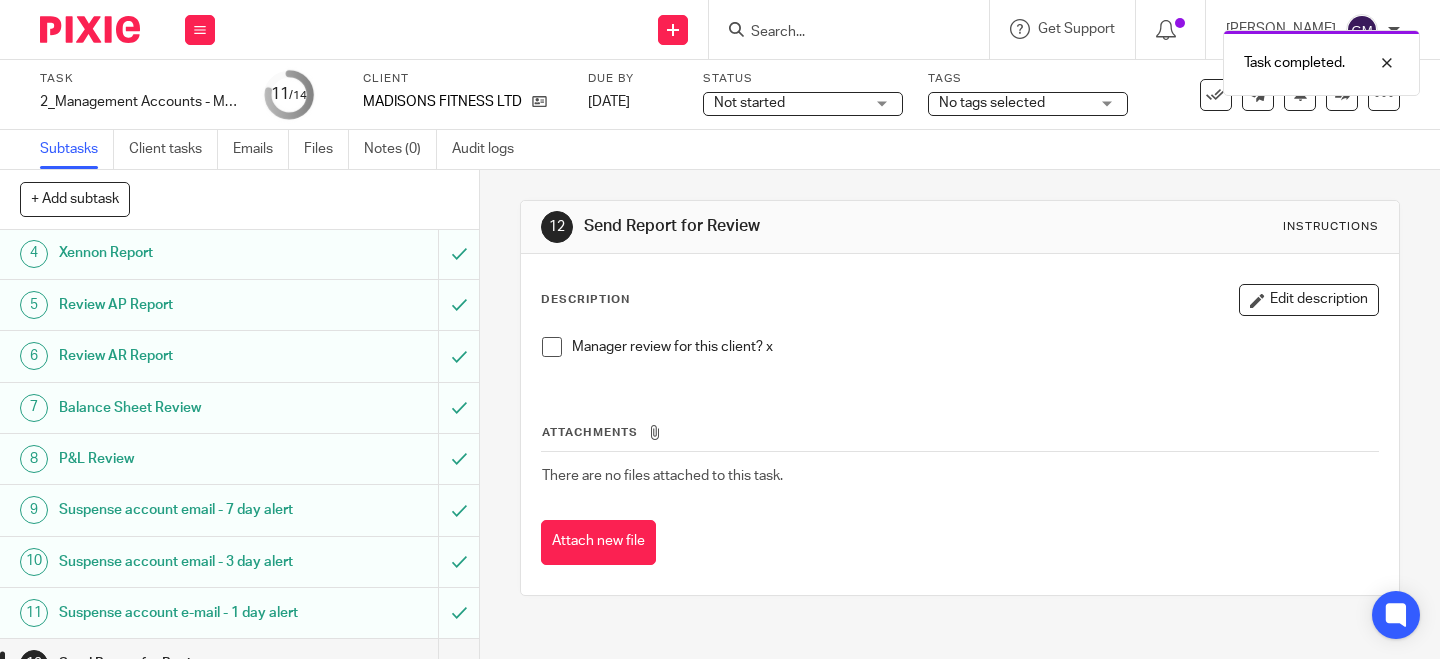 click at bounding box center [552, 347] 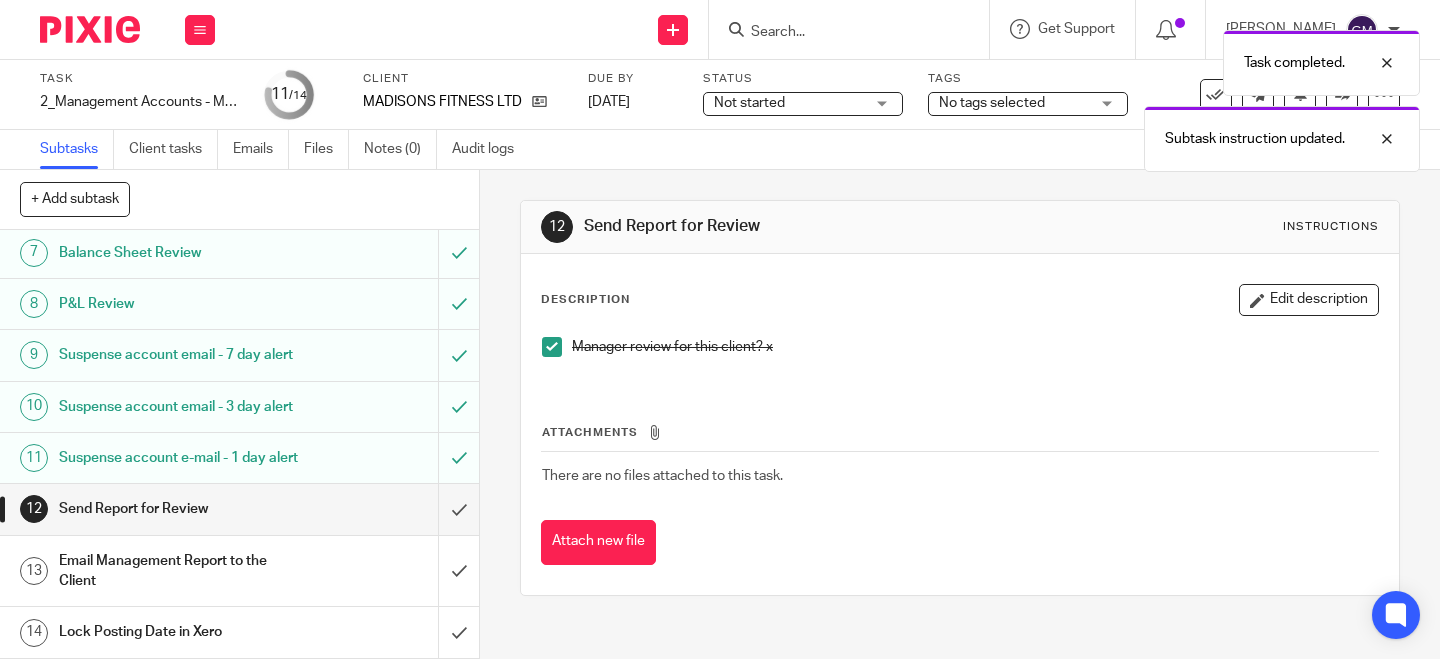 scroll, scrollTop: 392, scrollLeft: 0, axis: vertical 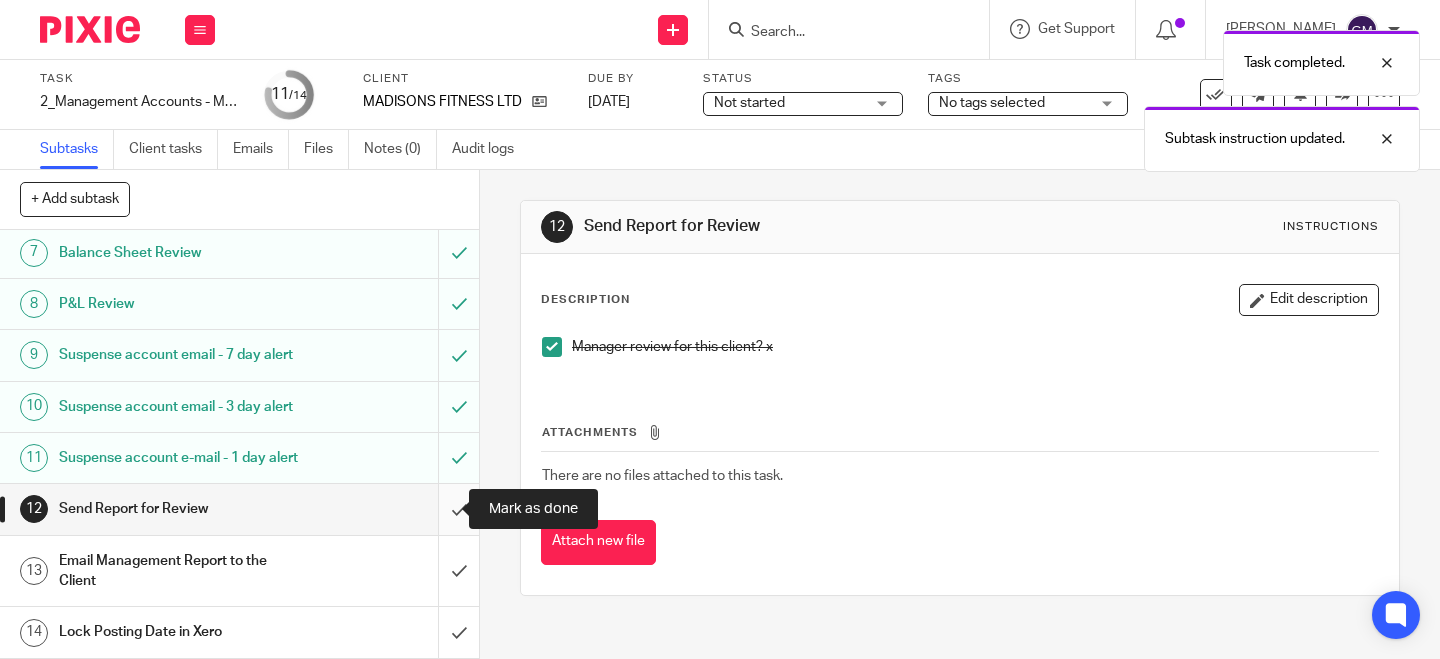 click at bounding box center [239, 509] 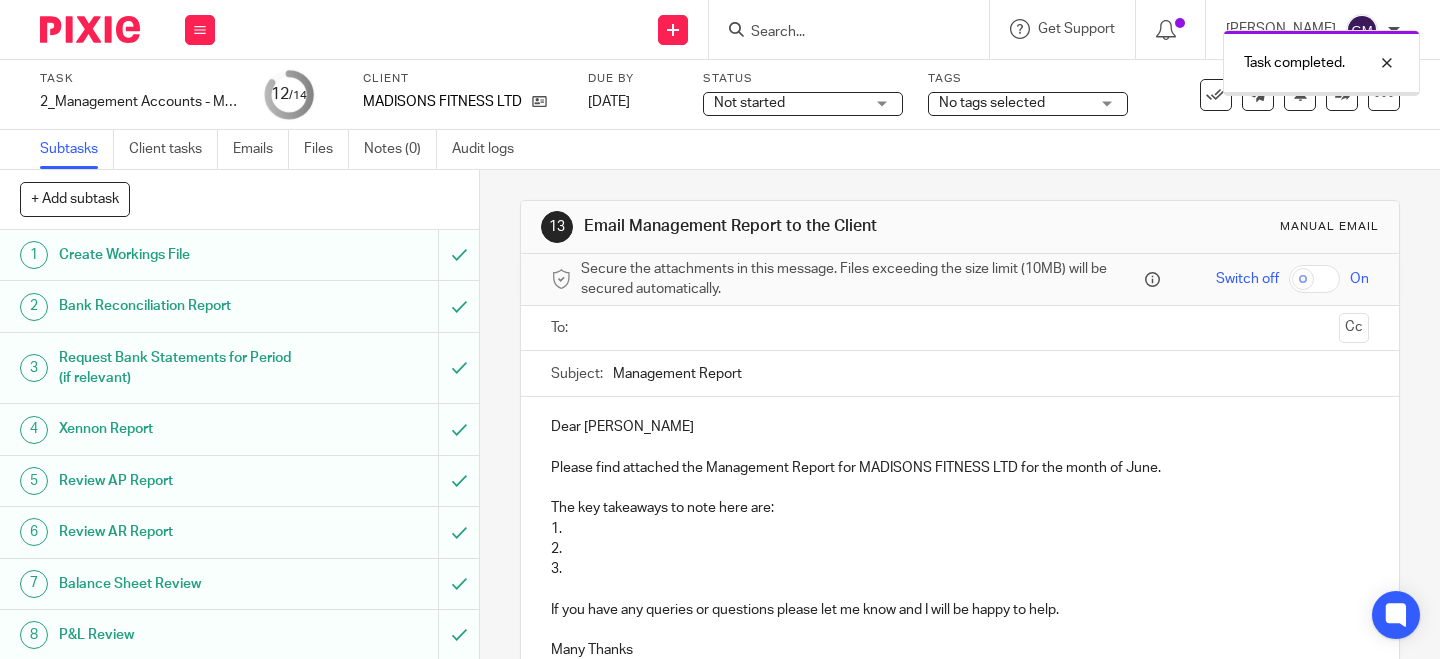 scroll, scrollTop: 0, scrollLeft: 0, axis: both 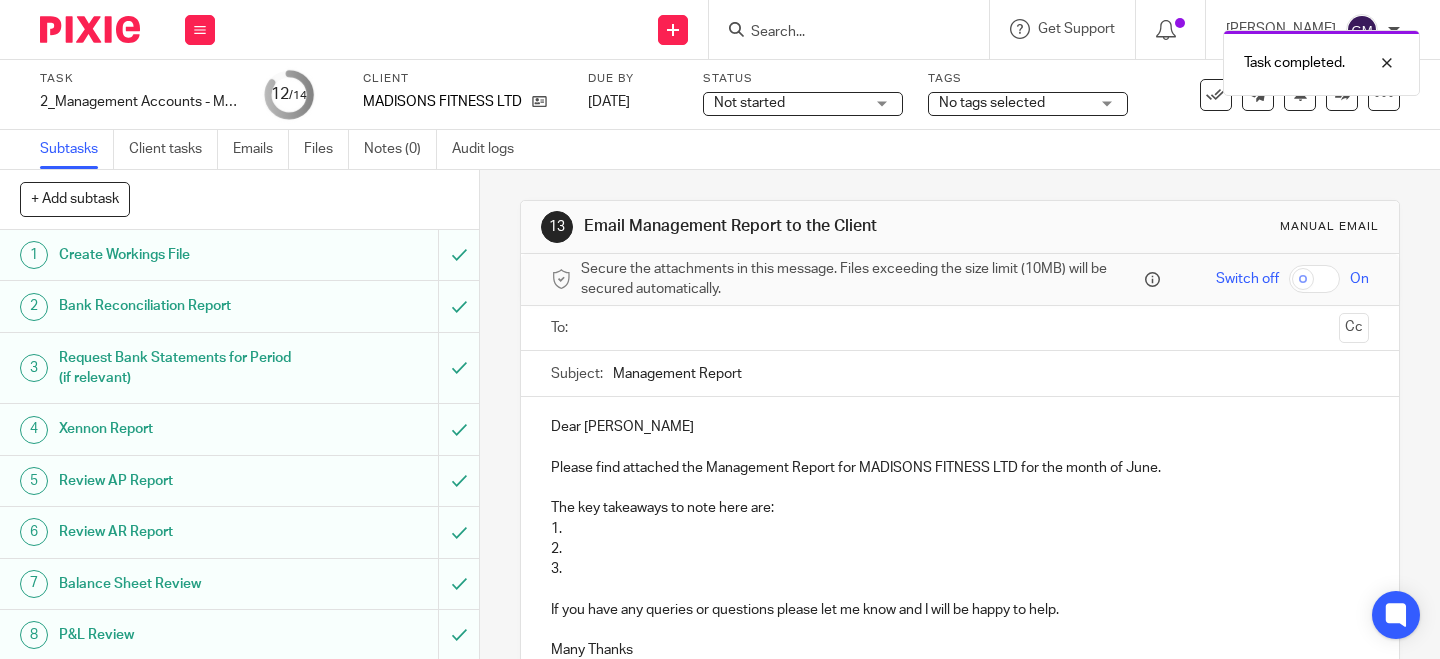 click on "Subtasks
Client tasks
Emails
Files
Notes (0)
Audit logs" at bounding box center [720, 150] 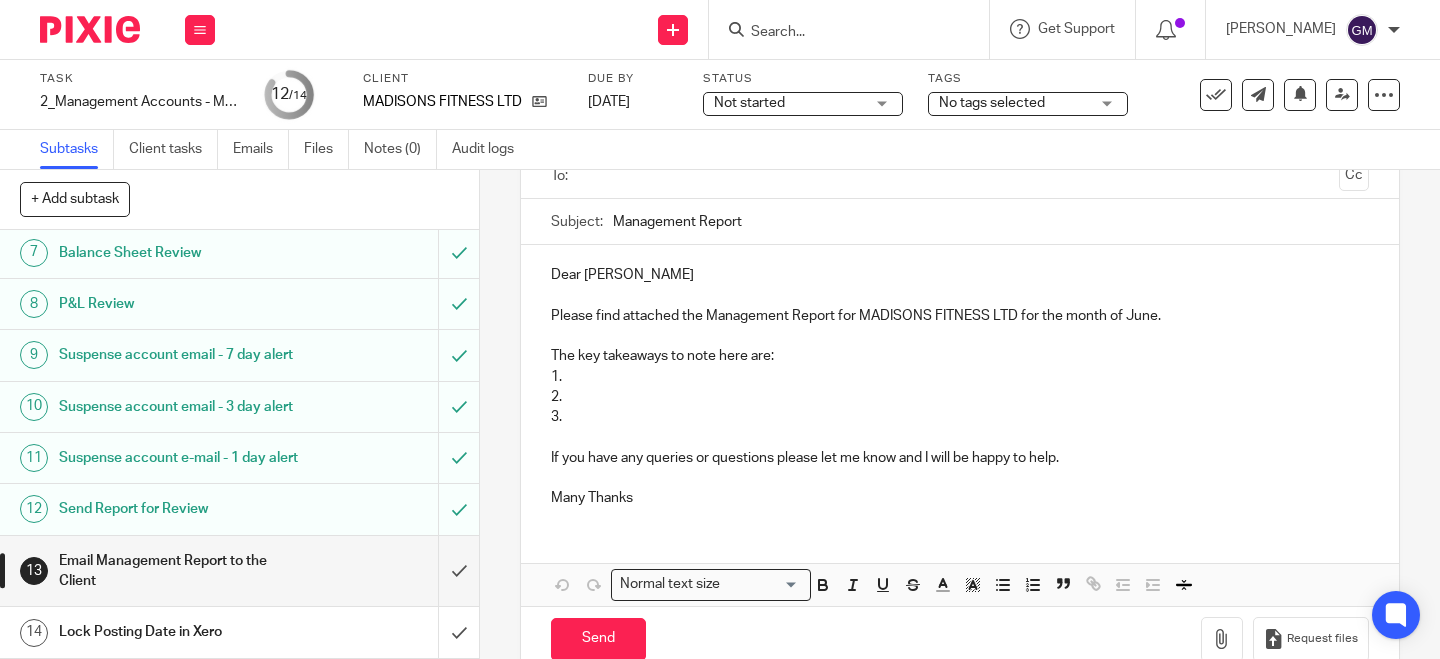 scroll, scrollTop: 195, scrollLeft: 0, axis: vertical 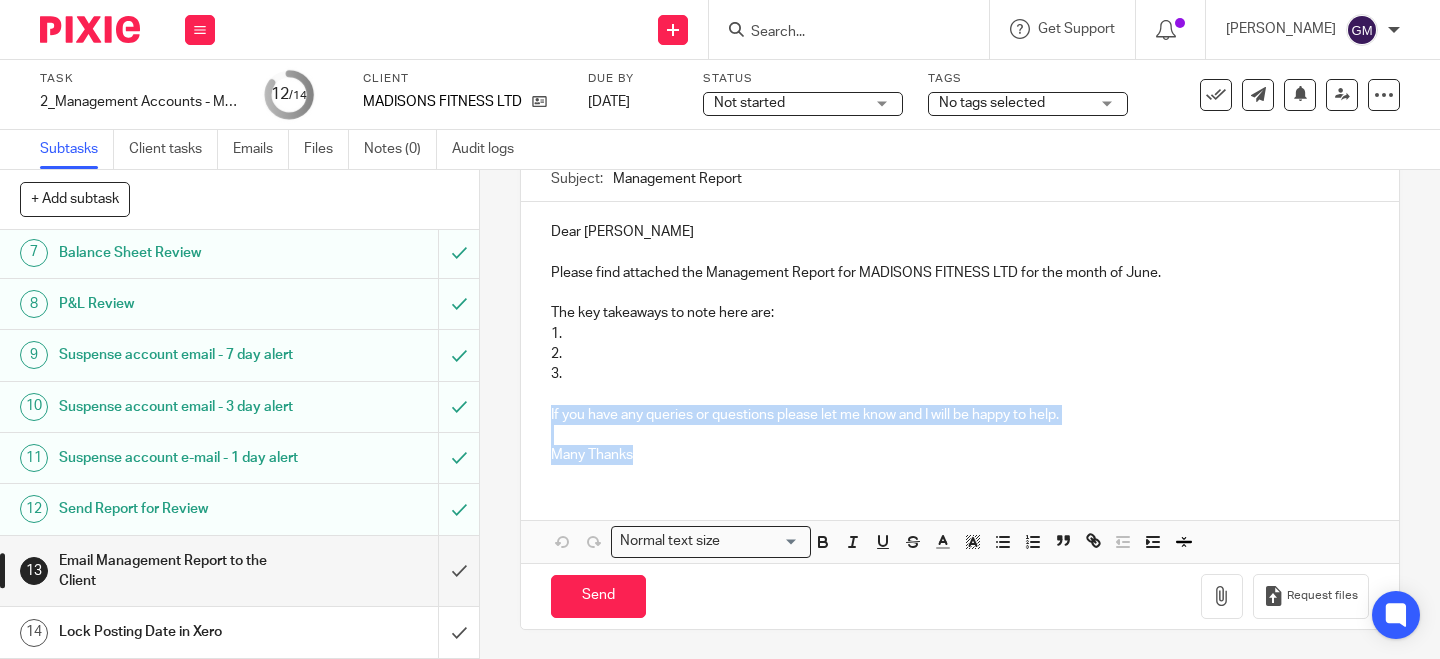 drag, startPoint x: 636, startPoint y: 430, endPoint x: 699, endPoint y: 455, distance: 67.77905 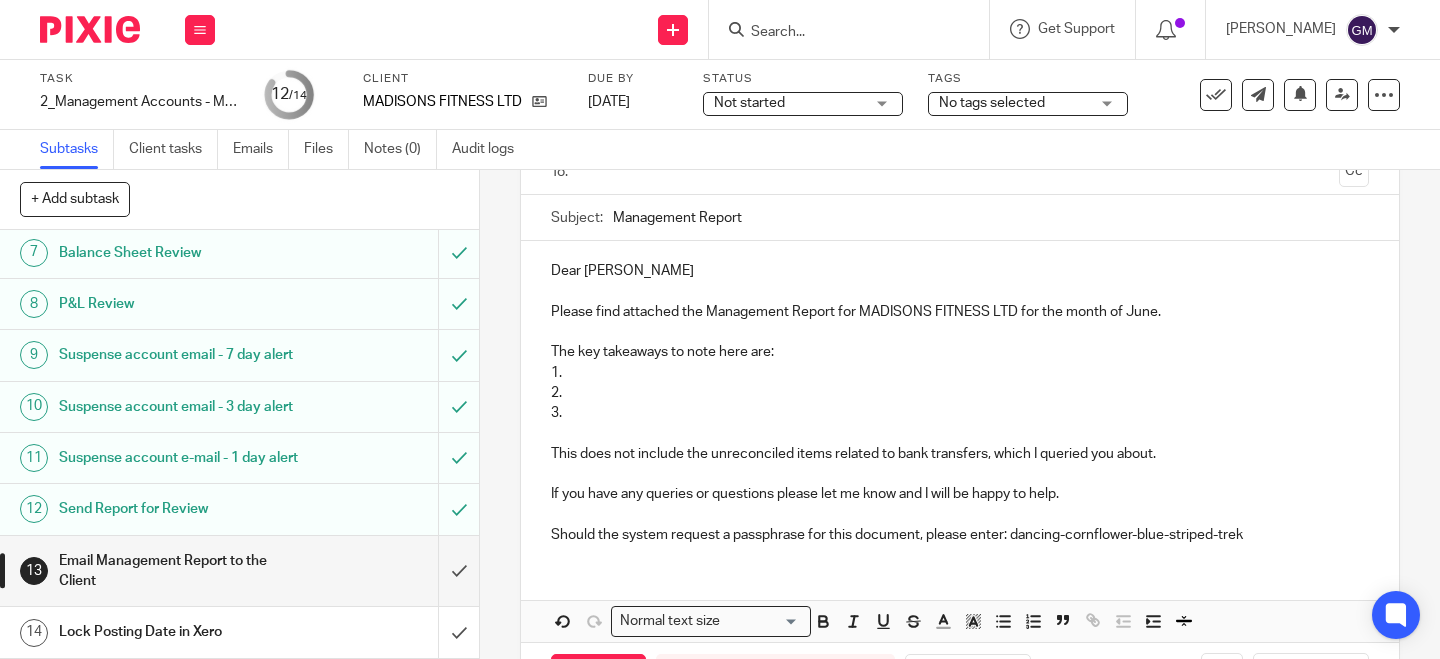 scroll, scrollTop: 61, scrollLeft: 0, axis: vertical 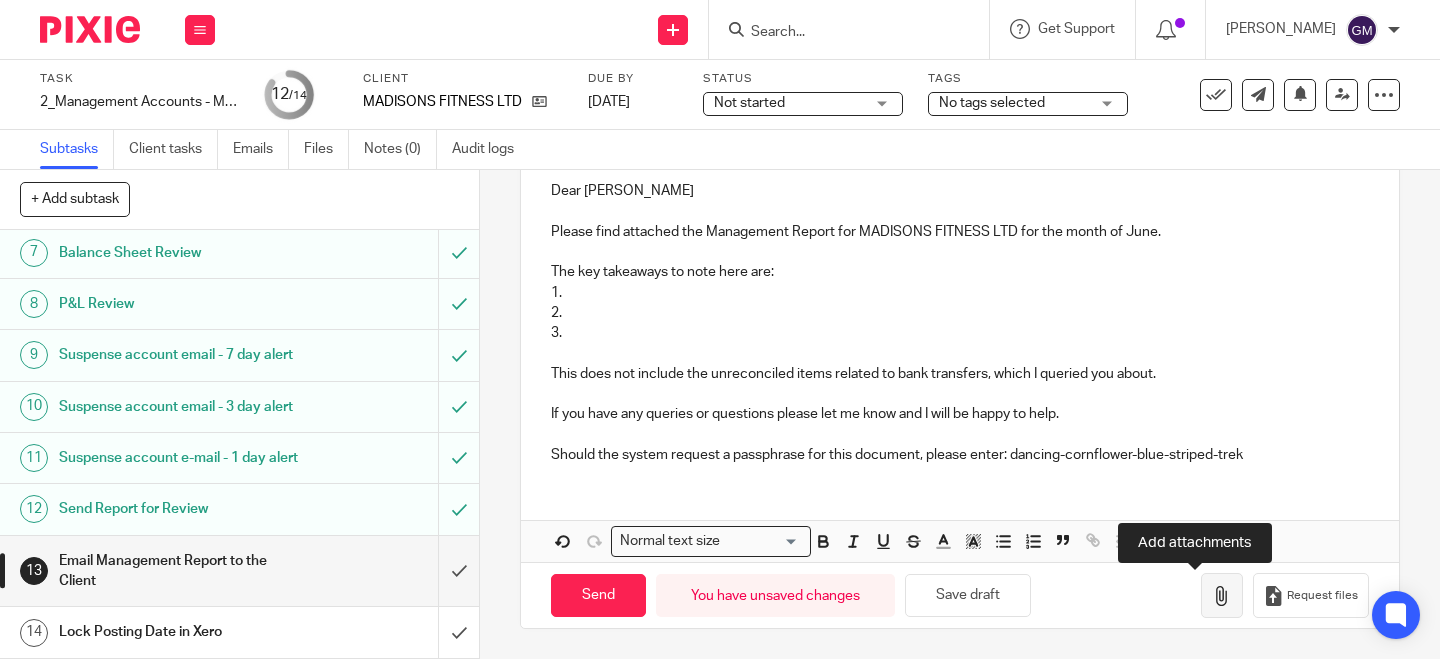 click at bounding box center [1222, 596] 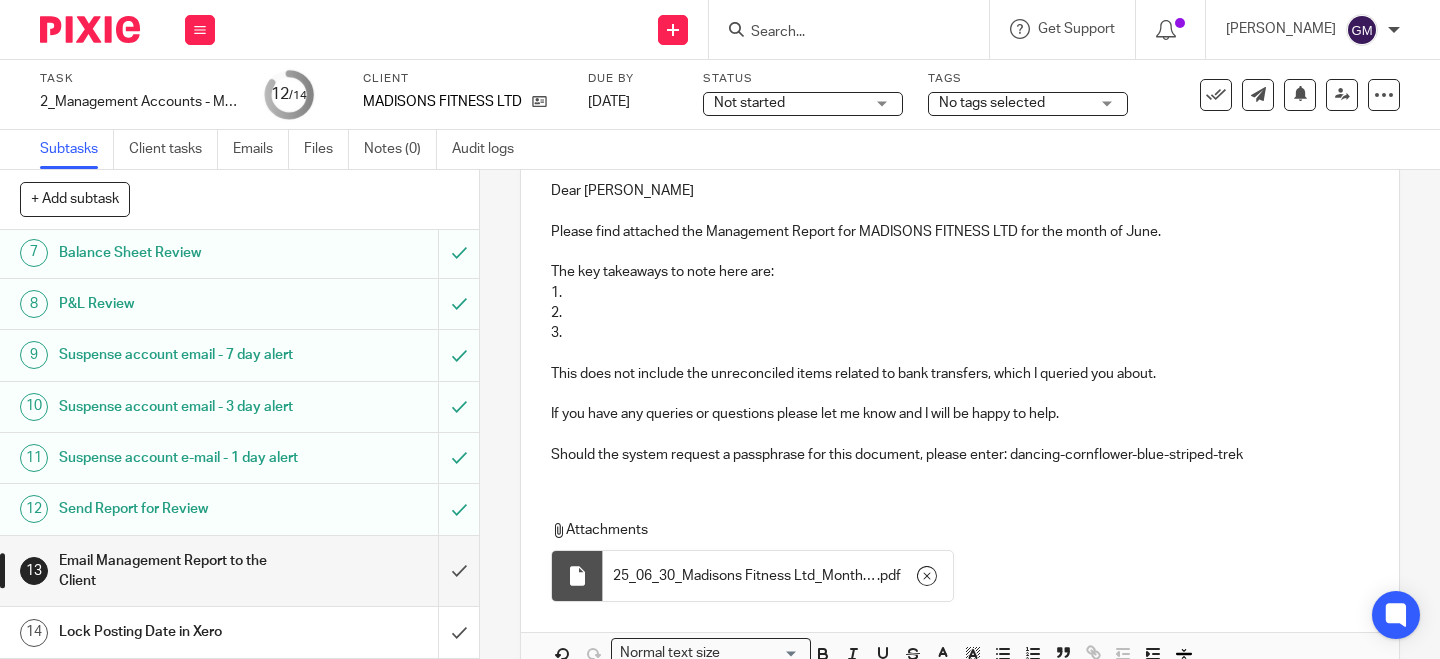 click on "1." at bounding box center (960, 293) 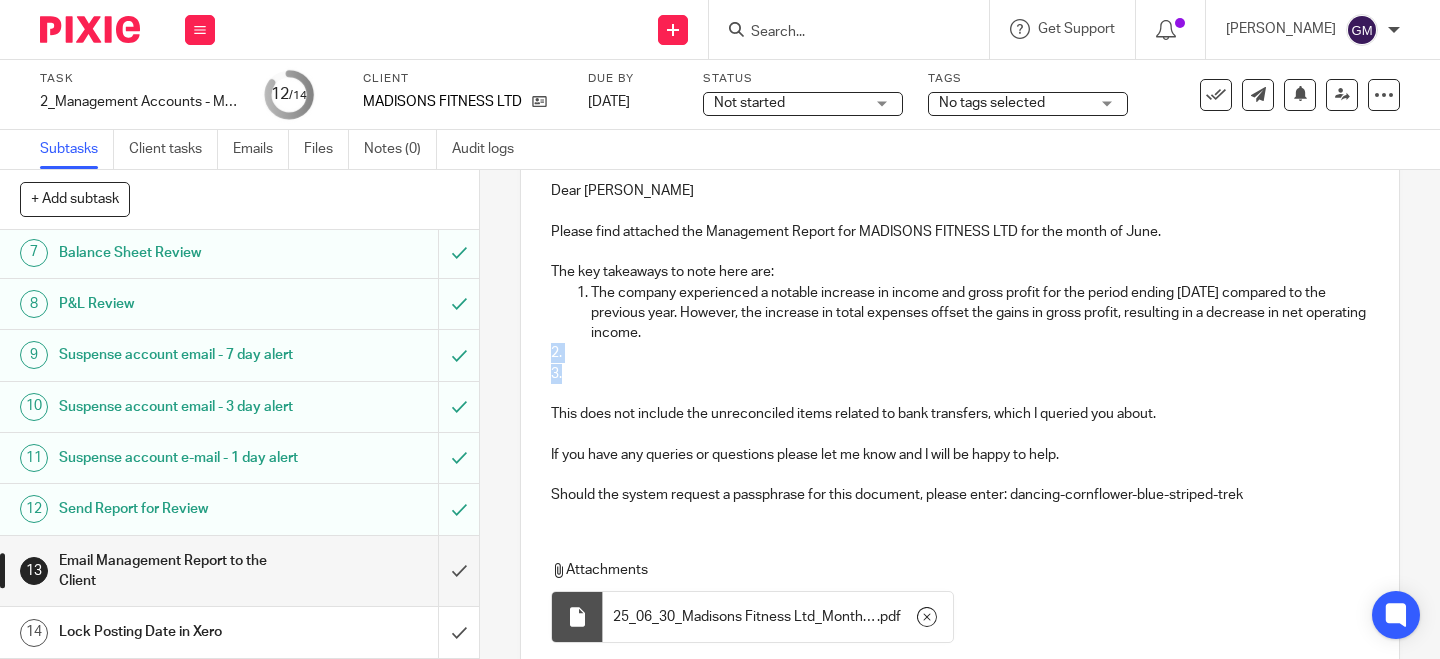 drag, startPoint x: 563, startPoint y: 374, endPoint x: 542, endPoint y: 356, distance: 27.658634 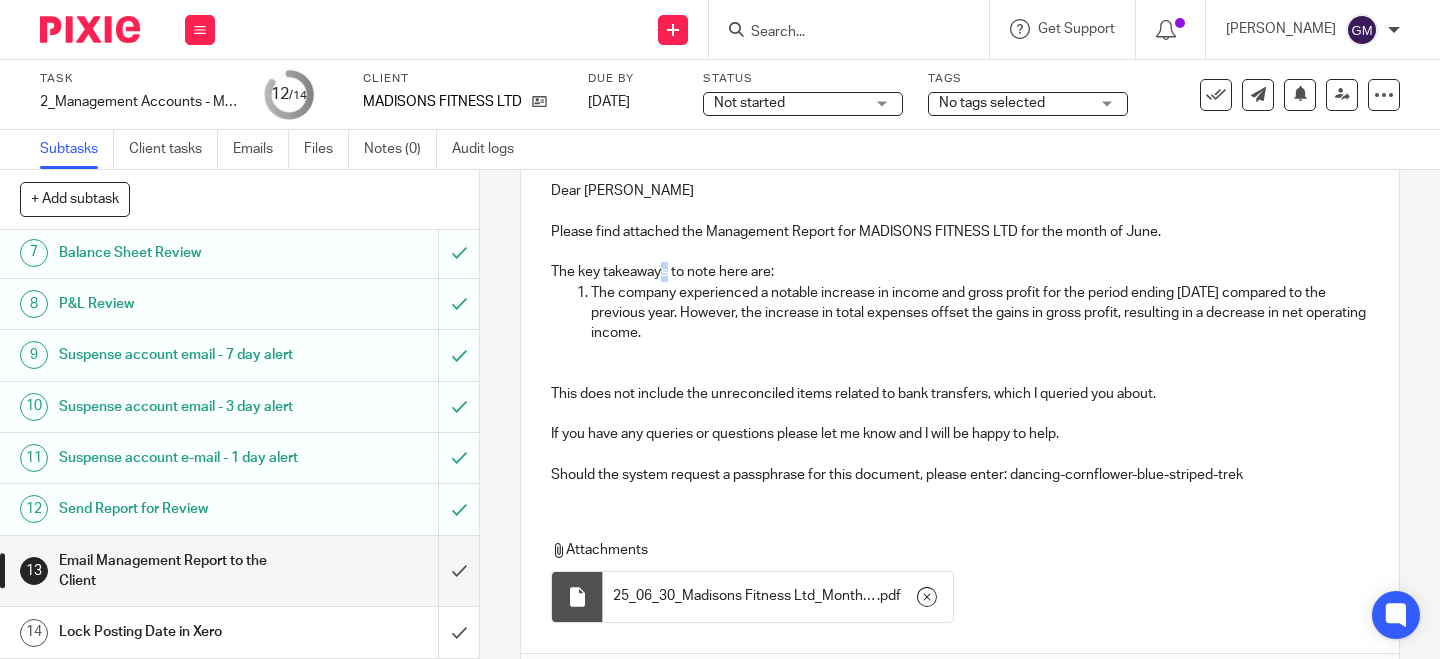 click on "The key takeaways to note here are:" at bounding box center (960, 272) 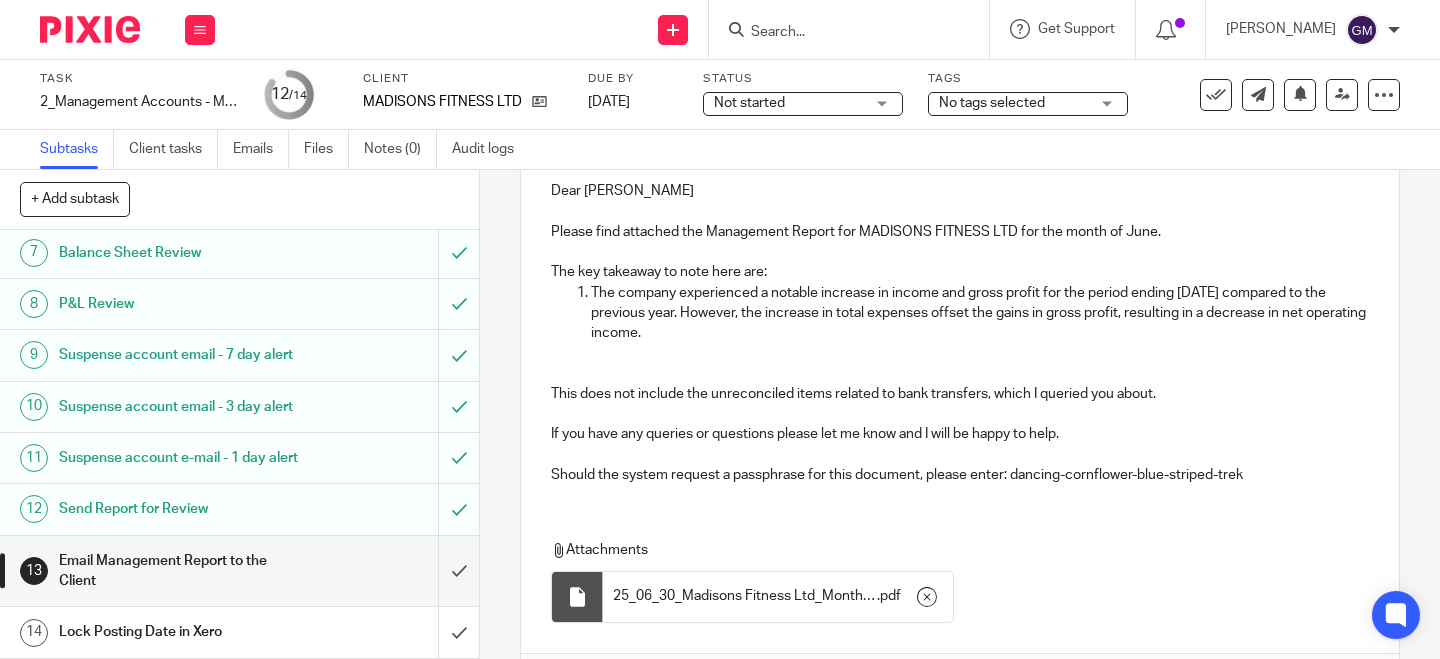 drag, startPoint x: 743, startPoint y: 274, endPoint x: 756, endPoint y: 274, distance: 13 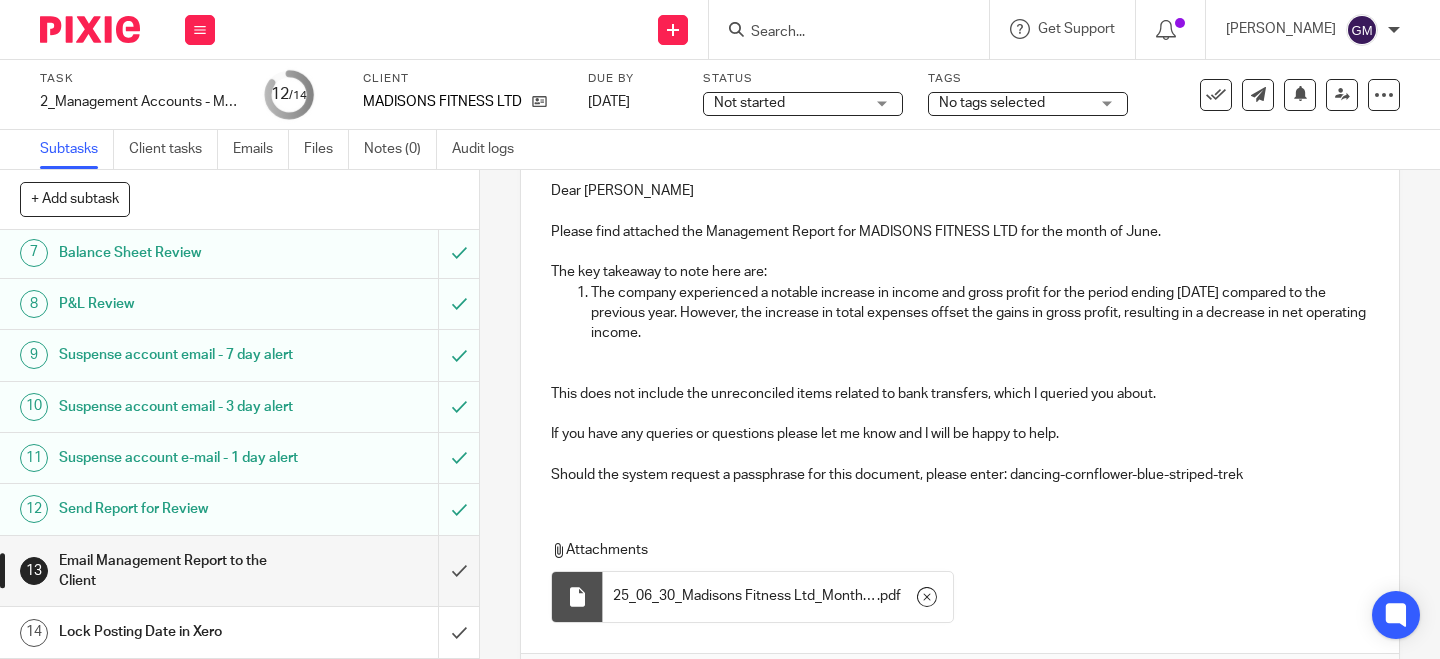 click on "The key takeaway to note here are:" at bounding box center [960, 272] 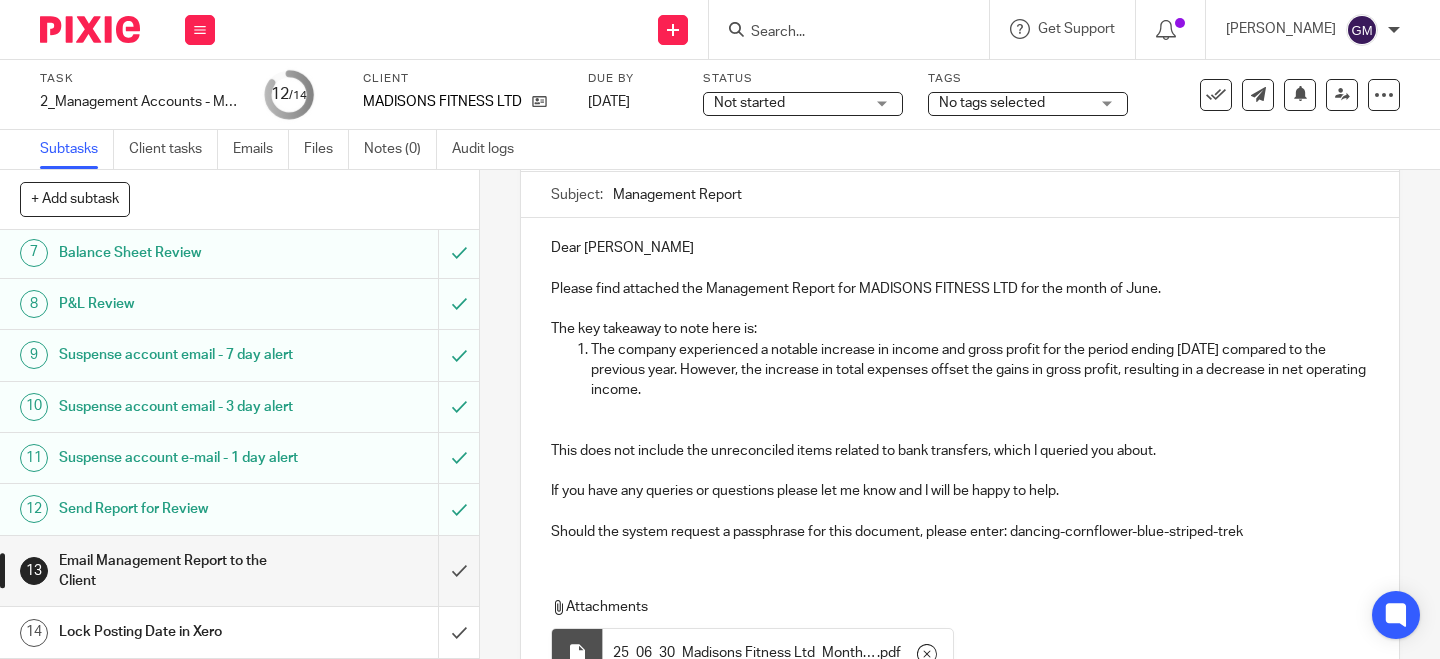 scroll, scrollTop: 0, scrollLeft: 0, axis: both 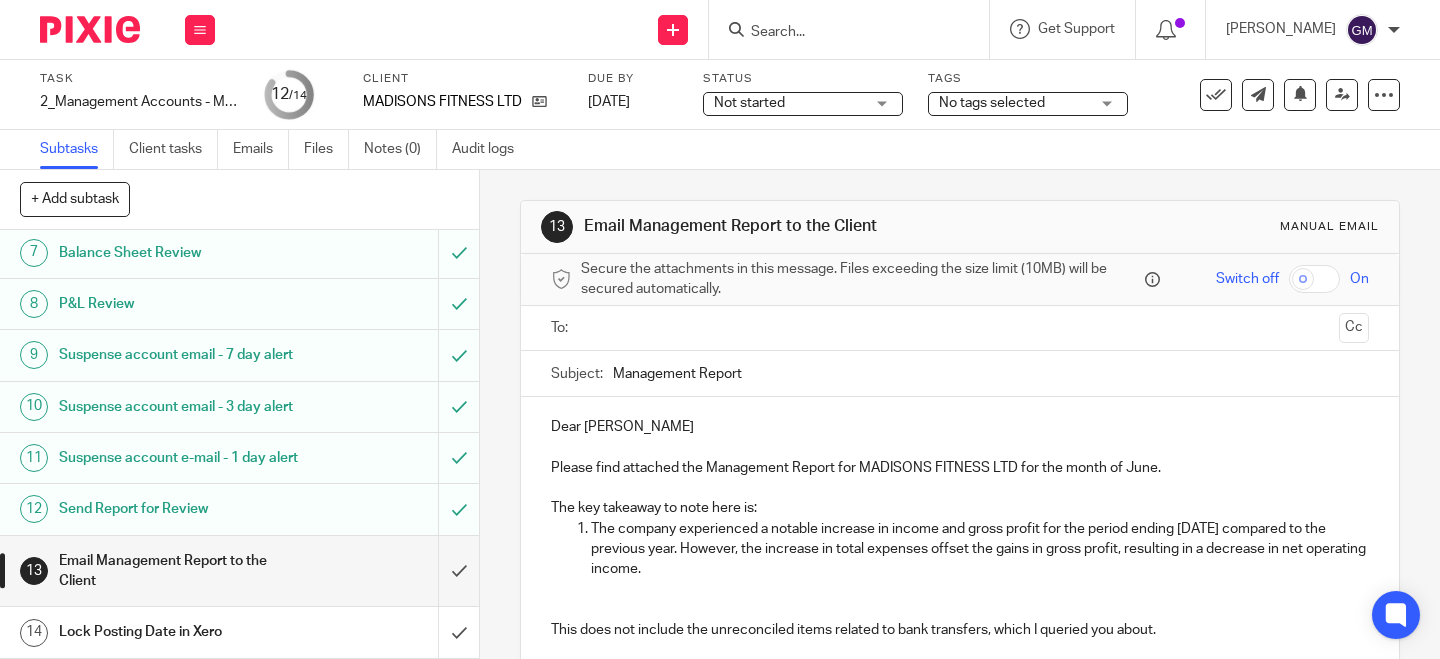 click at bounding box center [959, 328] 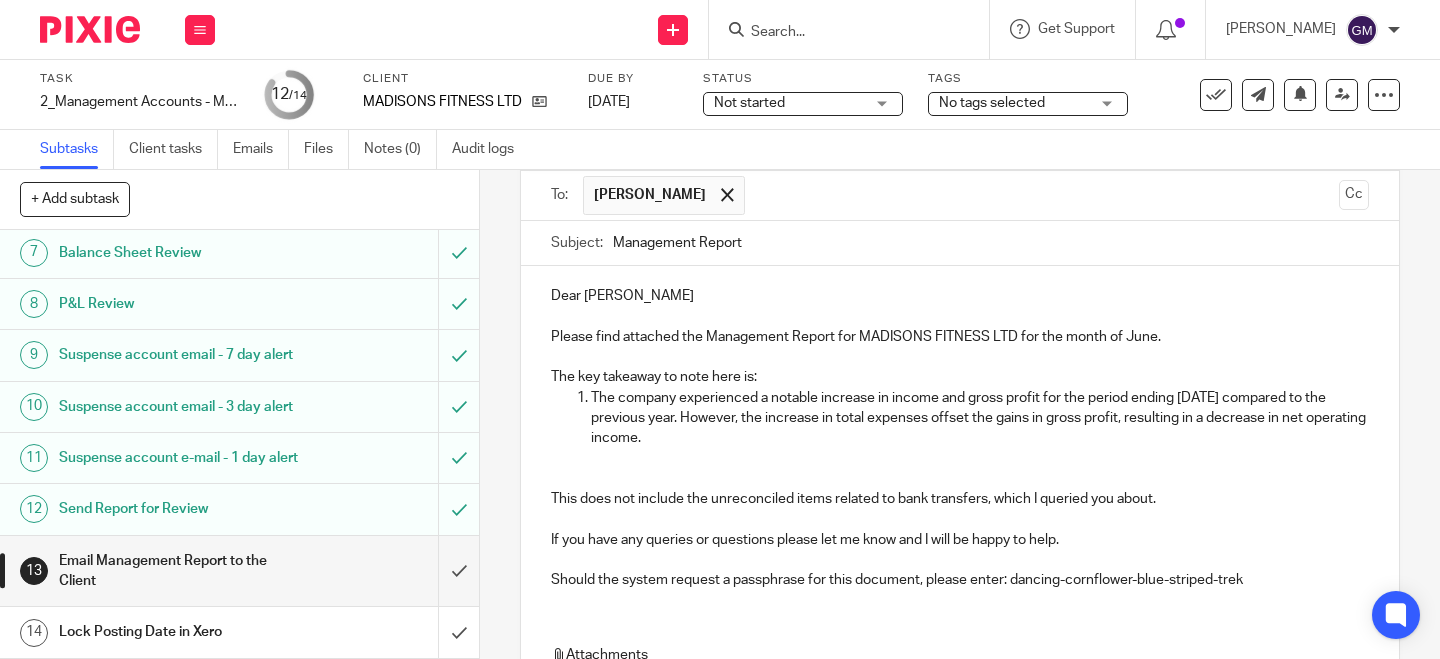scroll, scrollTop: 0, scrollLeft: 0, axis: both 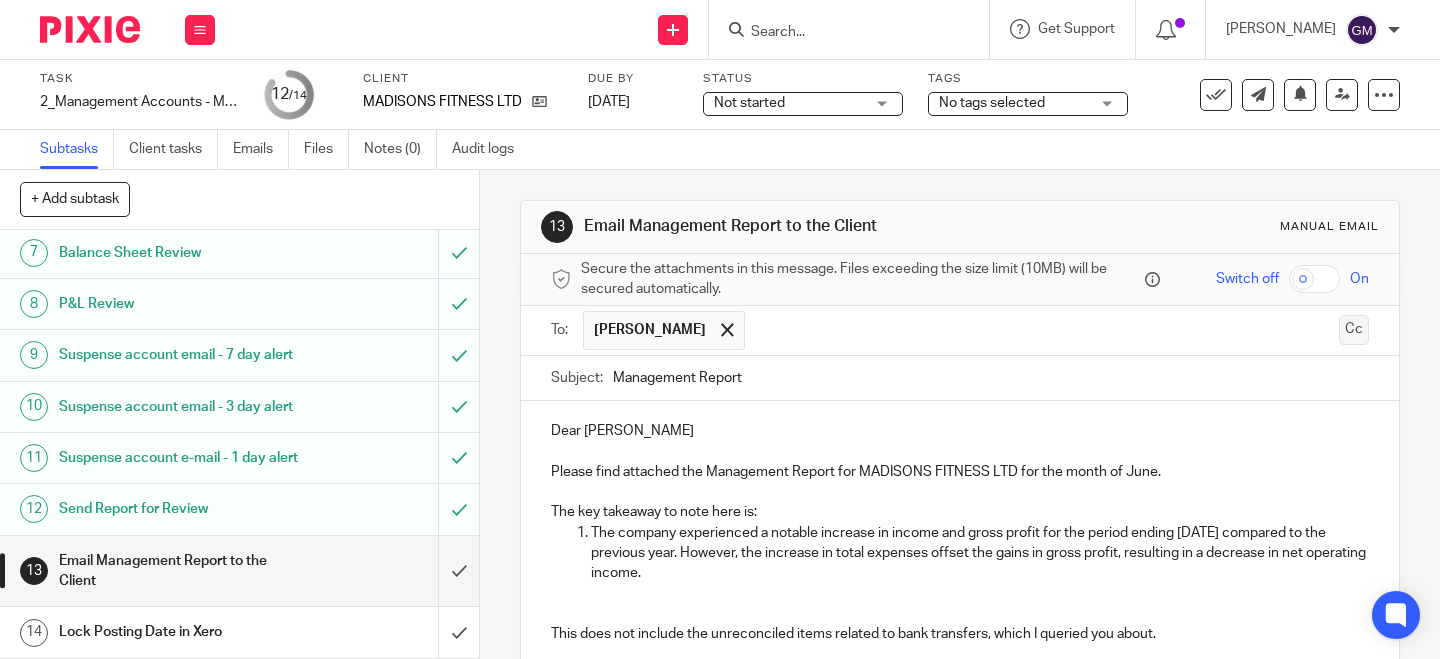 click on "Cc" at bounding box center (1354, 330) 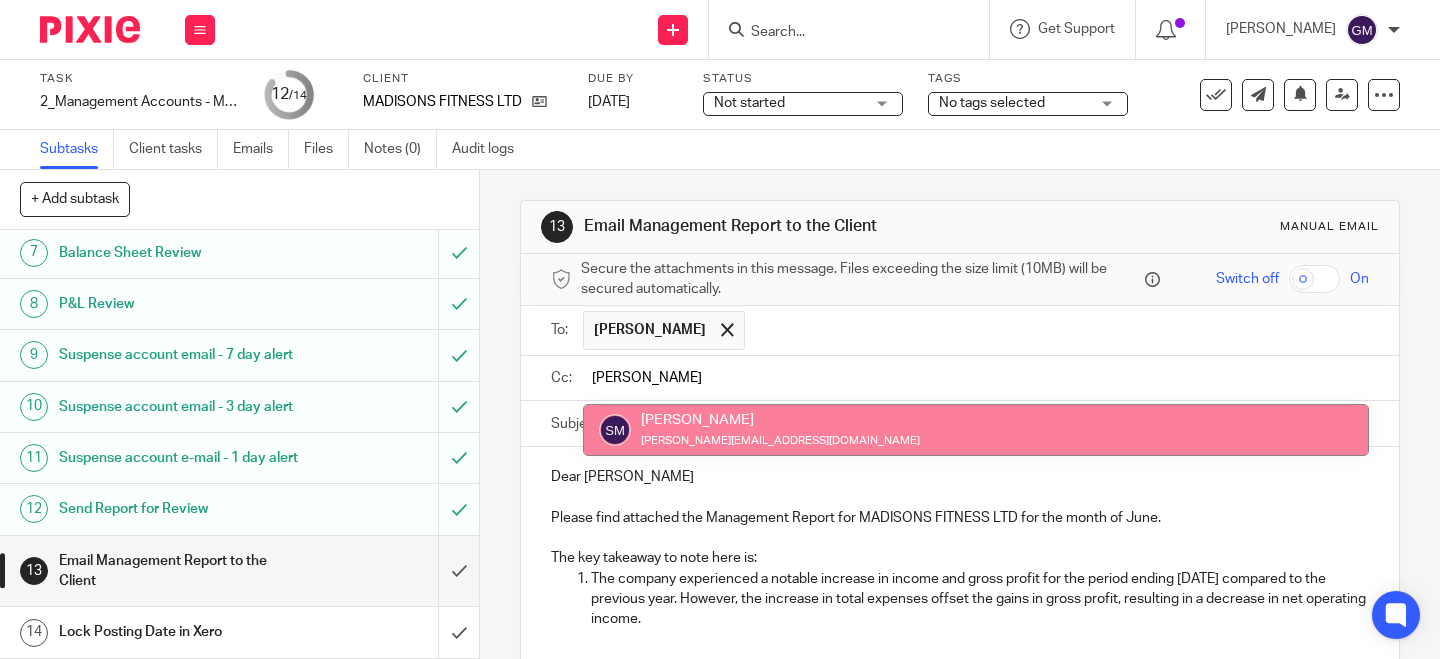 type on "sam" 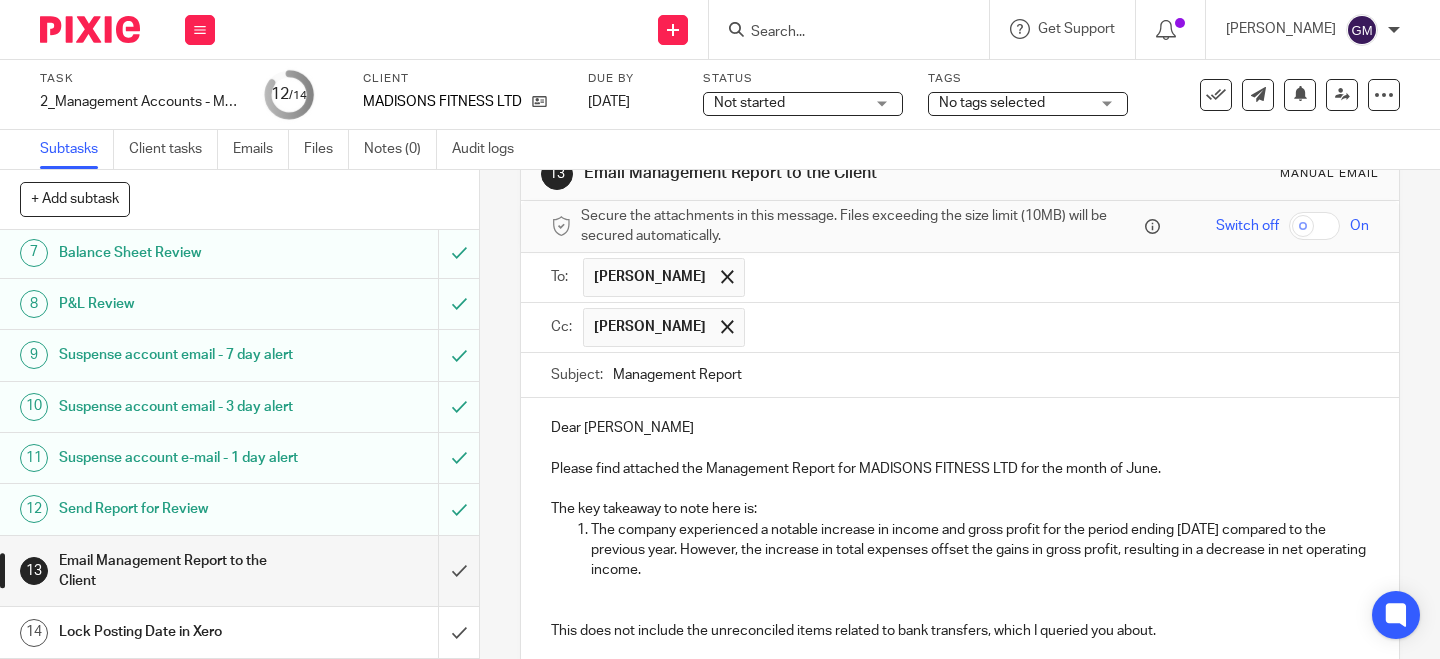 scroll, scrollTop: 78, scrollLeft: 0, axis: vertical 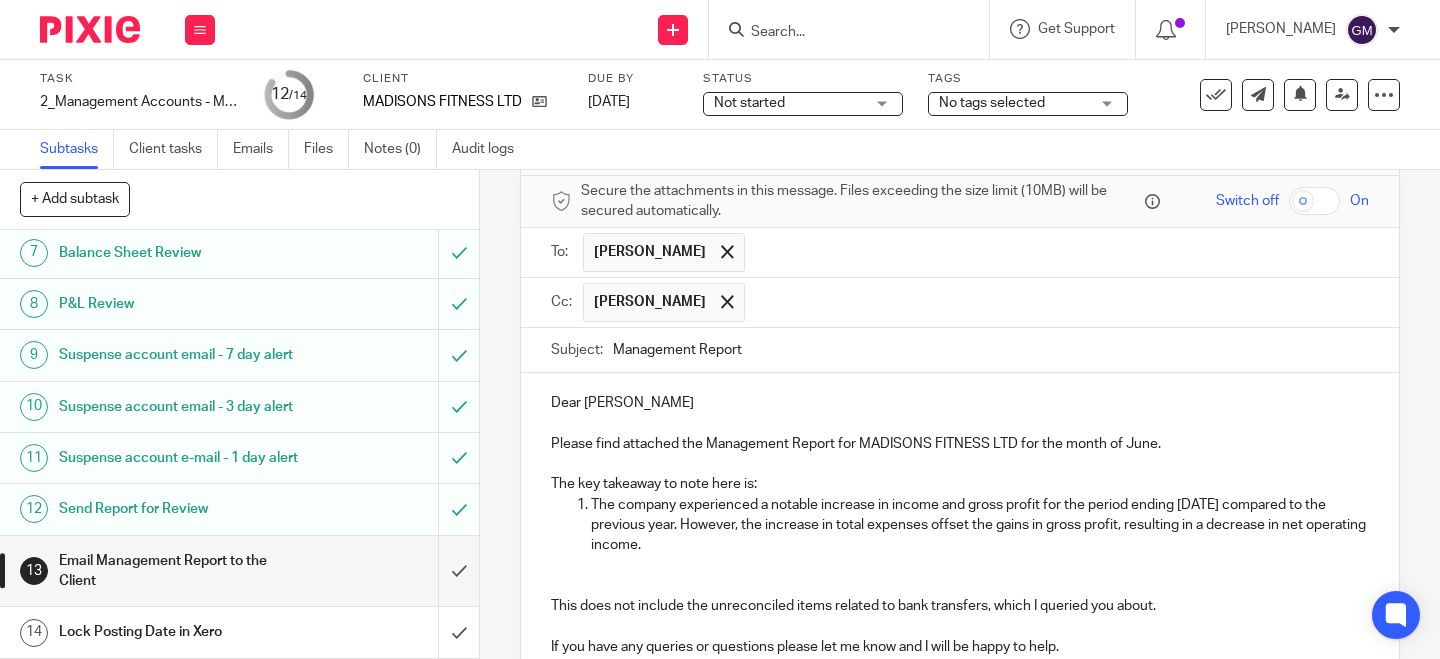 click on "The key takeaway to note here is:" at bounding box center [960, 484] 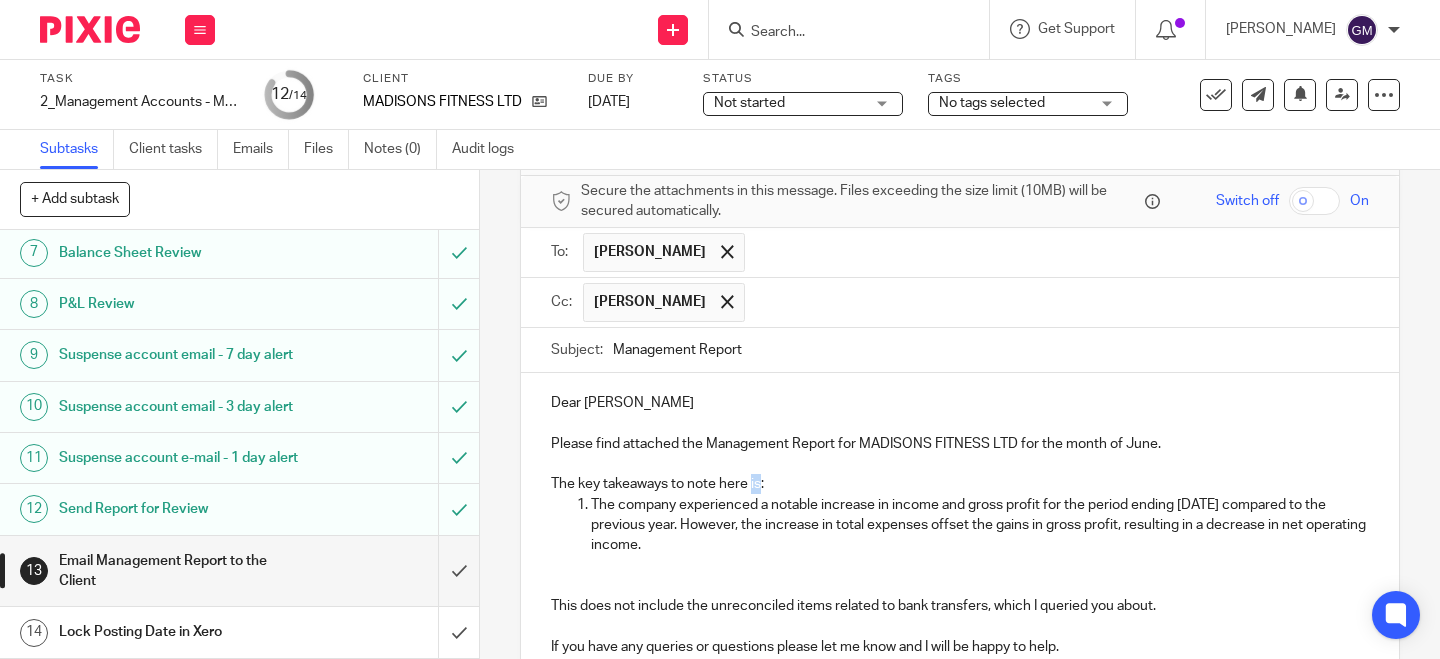 click on "The key takeaways to note here is:" at bounding box center (960, 484) 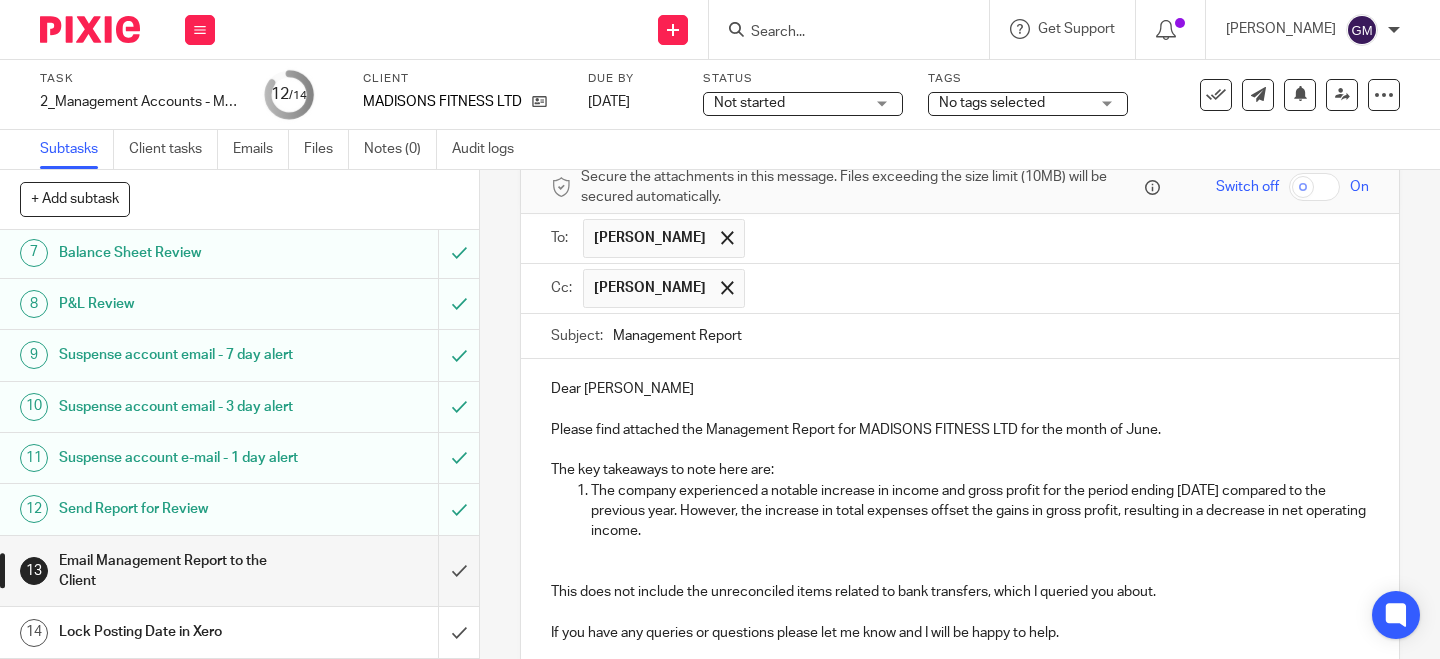 scroll, scrollTop: 113, scrollLeft: 0, axis: vertical 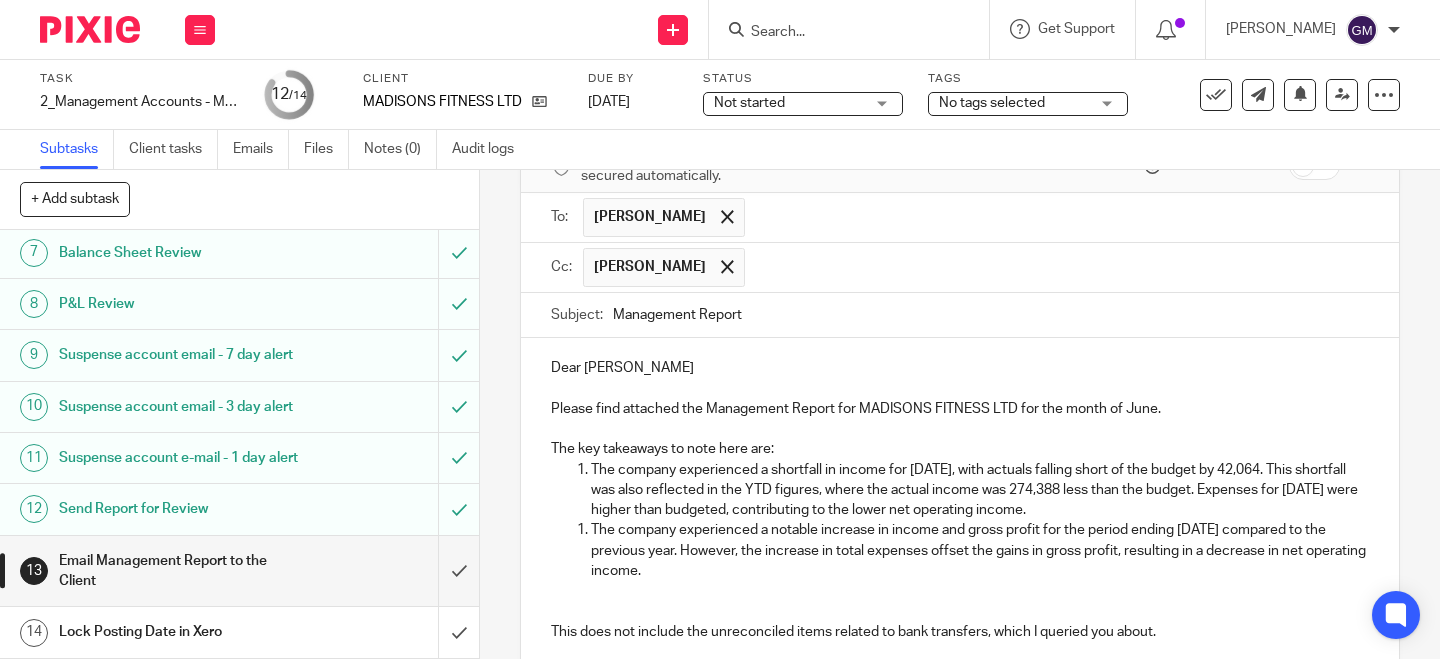 click on "The company experienced a notable increase in income and gross profit for the period ending June 2025 compared to the previous year. However, the increase in total expenses offset the gains in gross profit, resulting in a decrease in net operating income." at bounding box center (980, 550) 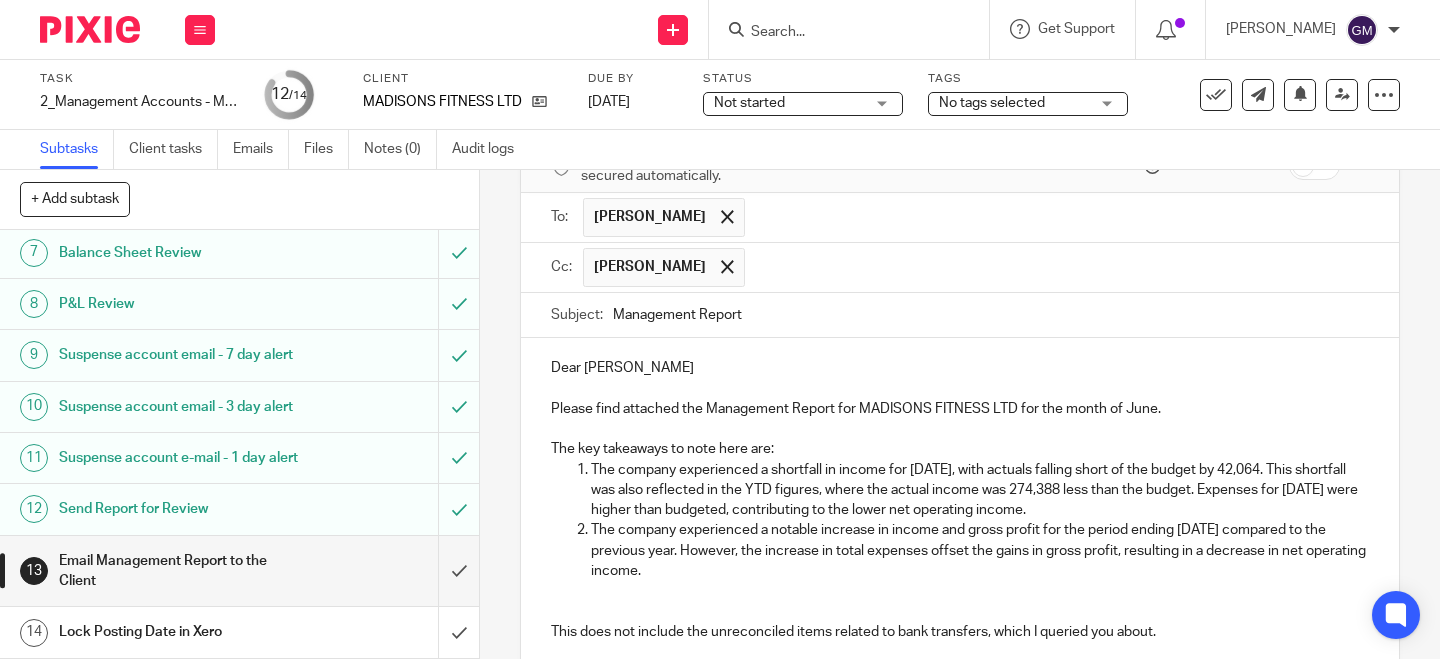 click on "The company experienced a shortfall in income for June 2025, with actuals falling short of the budget by 42,064. This shortfall was also reflected in the YTD figures, where the actual income was 274,388 less than the budget. Expenses for June 2025 were higher than budgeted, contributing to the lower net operating income." at bounding box center (980, 490) 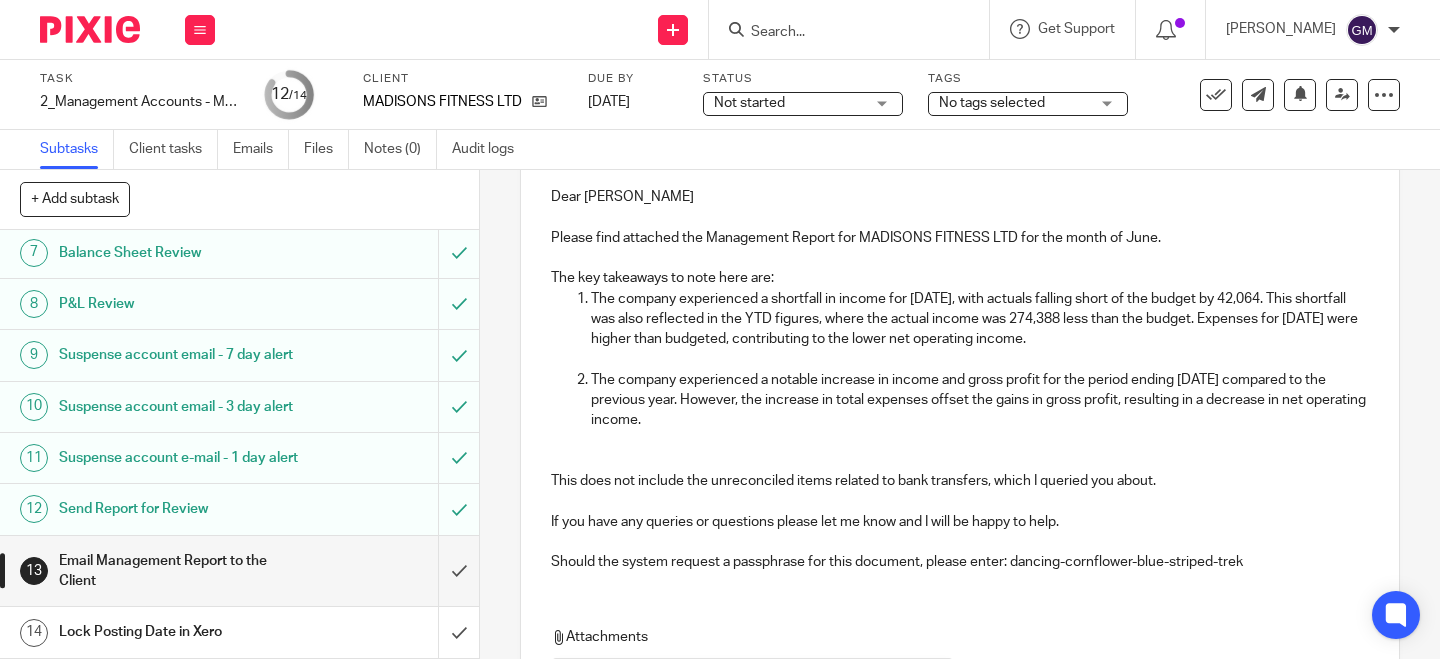 scroll, scrollTop: 503, scrollLeft: 0, axis: vertical 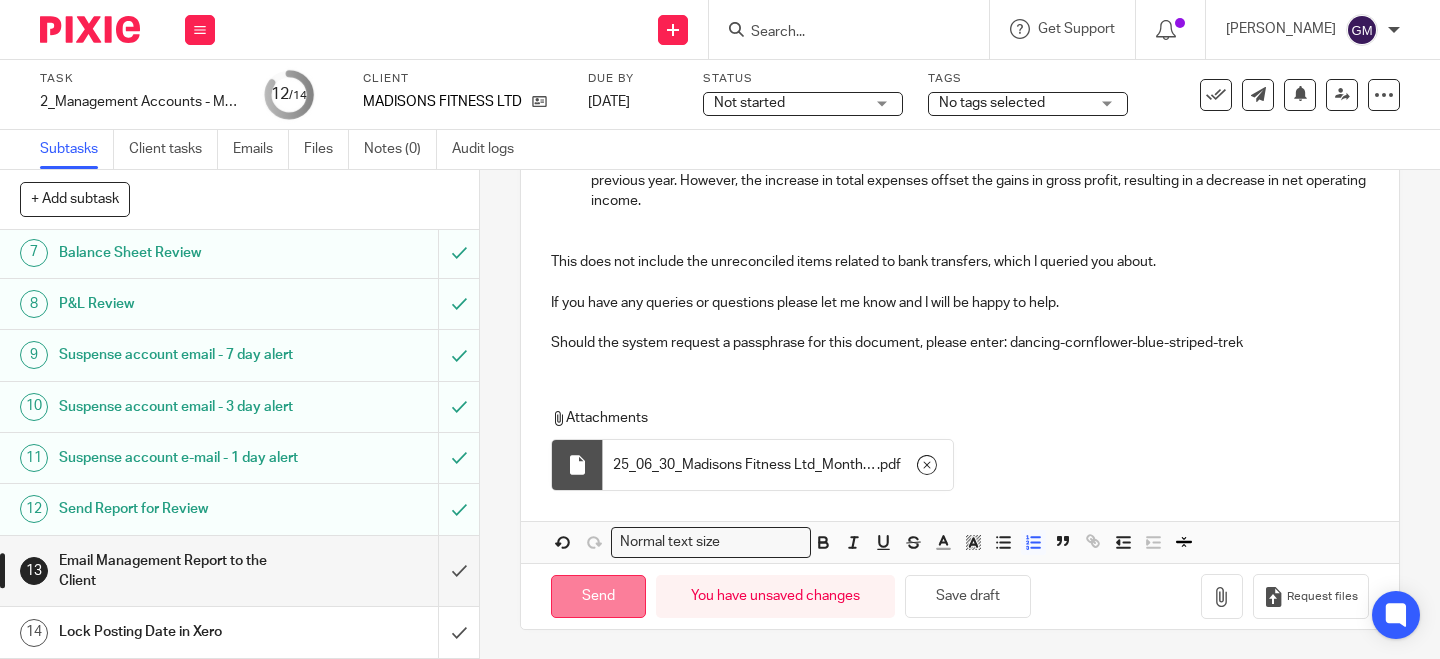 click on "Send" at bounding box center [598, 596] 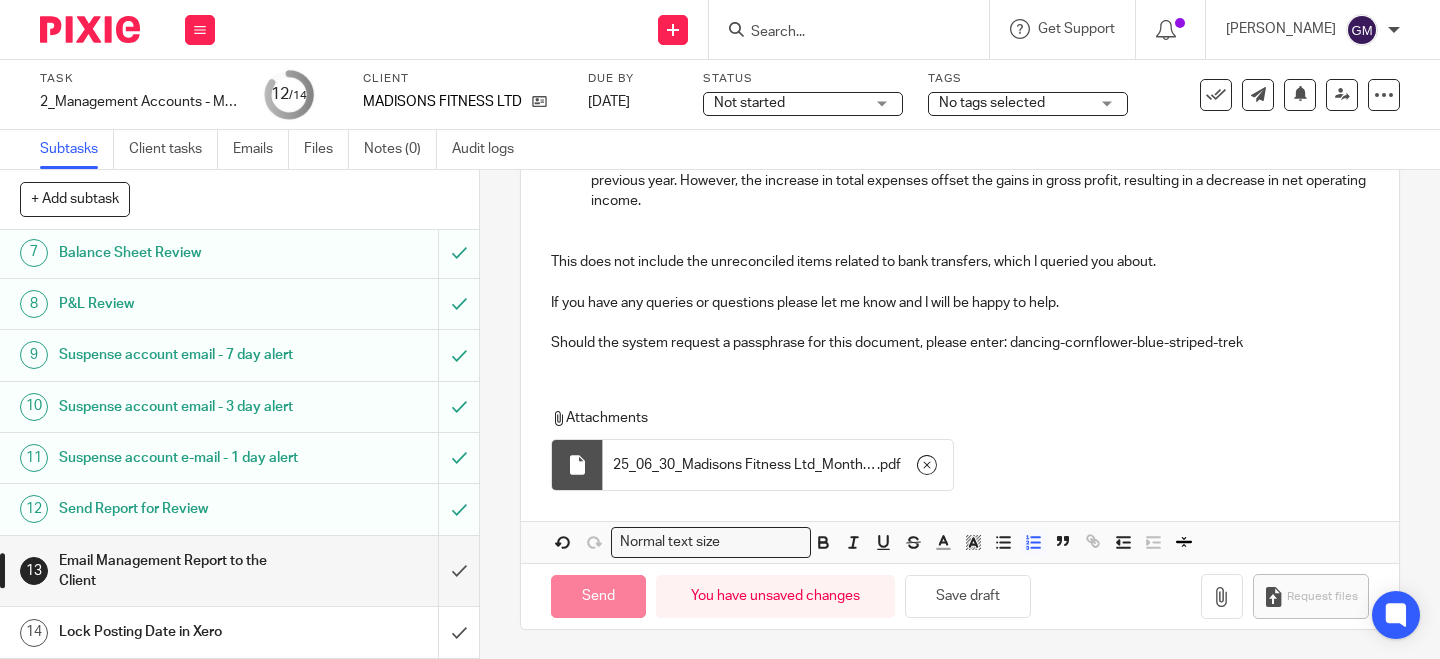 scroll, scrollTop: 392, scrollLeft: 0, axis: vertical 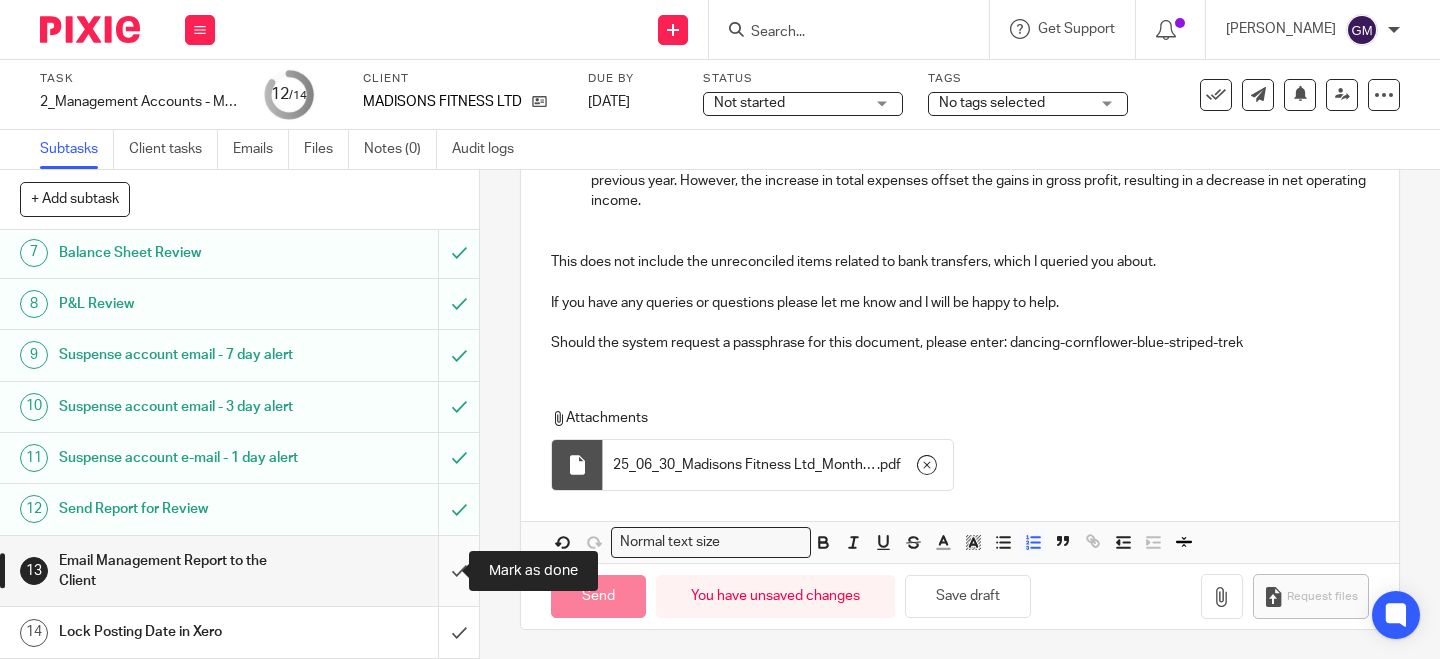 type on "Sent" 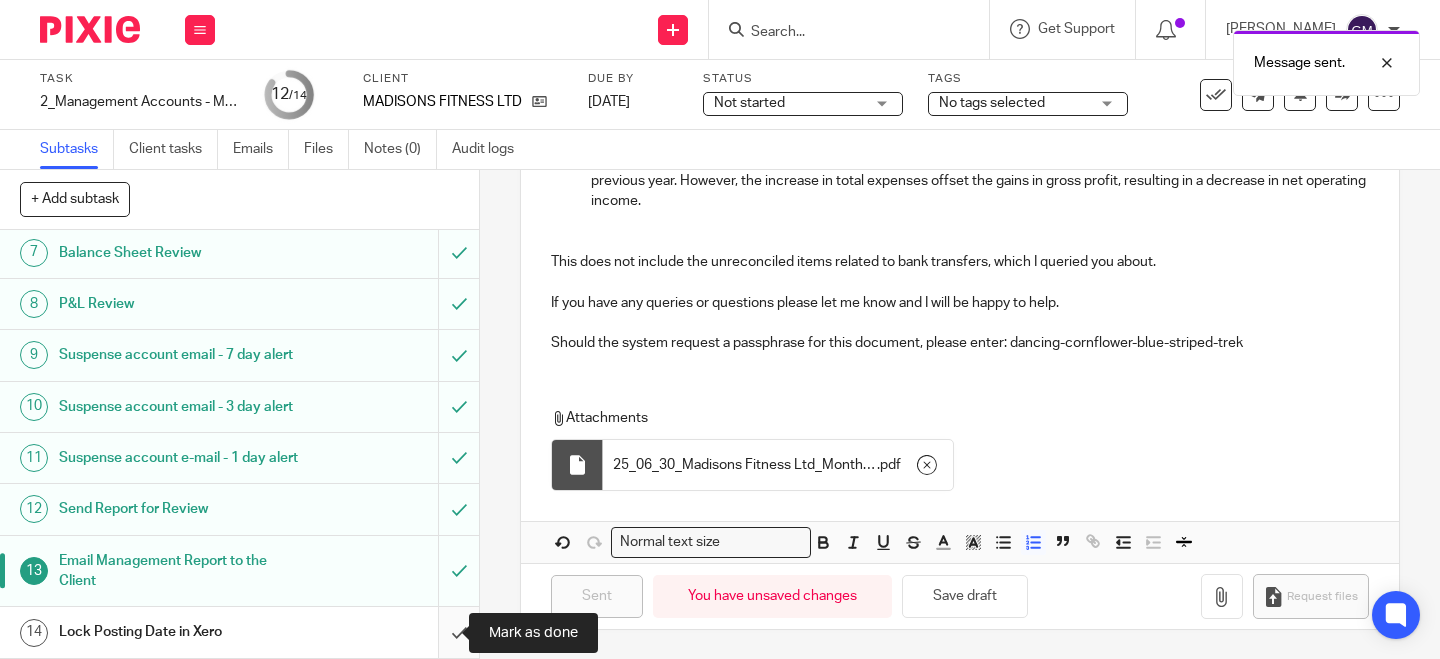 click at bounding box center [239, 632] 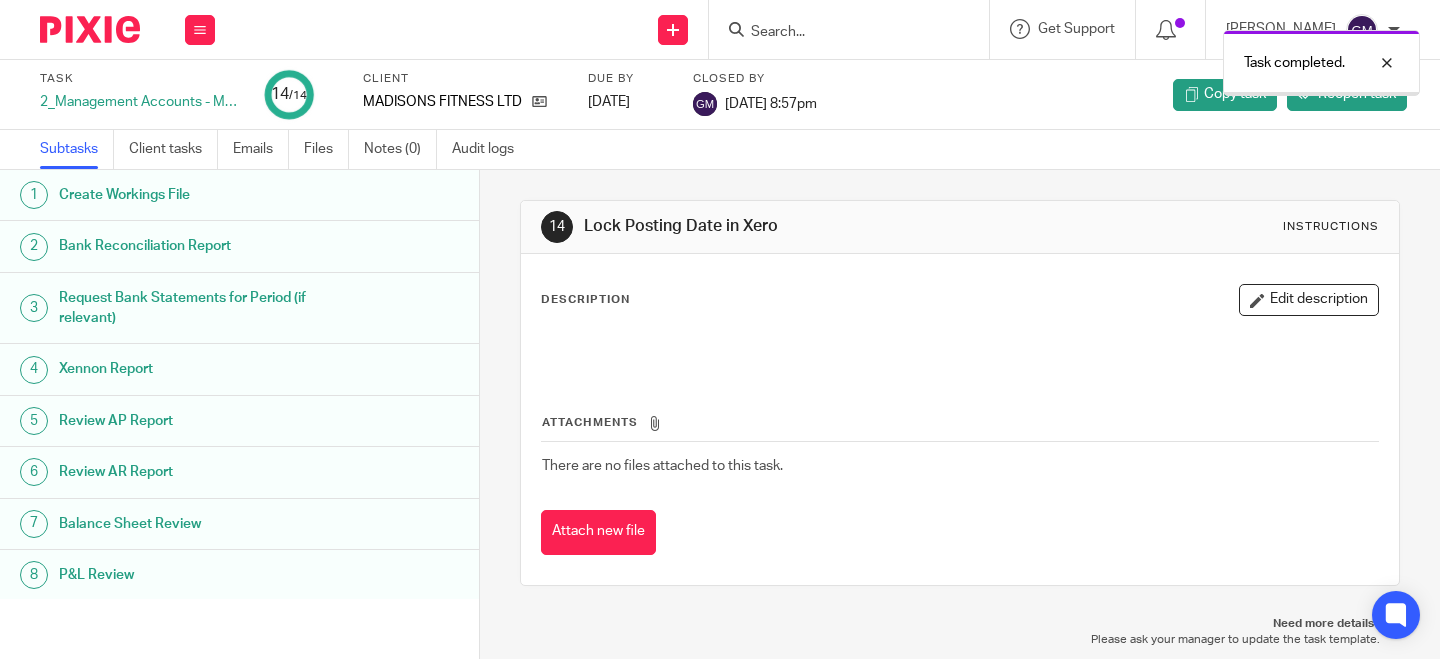 scroll, scrollTop: 0, scrollLeft: 0, axis: both 